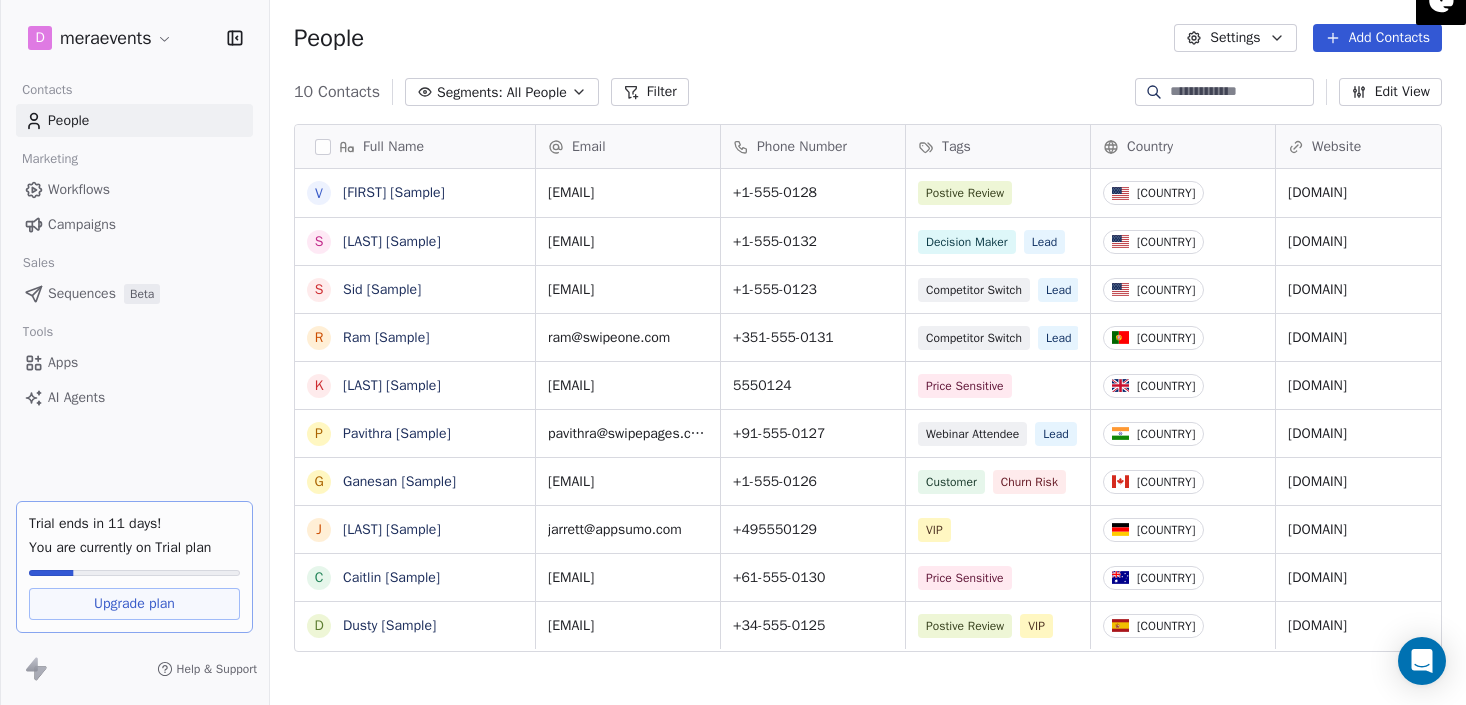 scroll, scrollTop: 0, scrollLeft: 0, axis: both 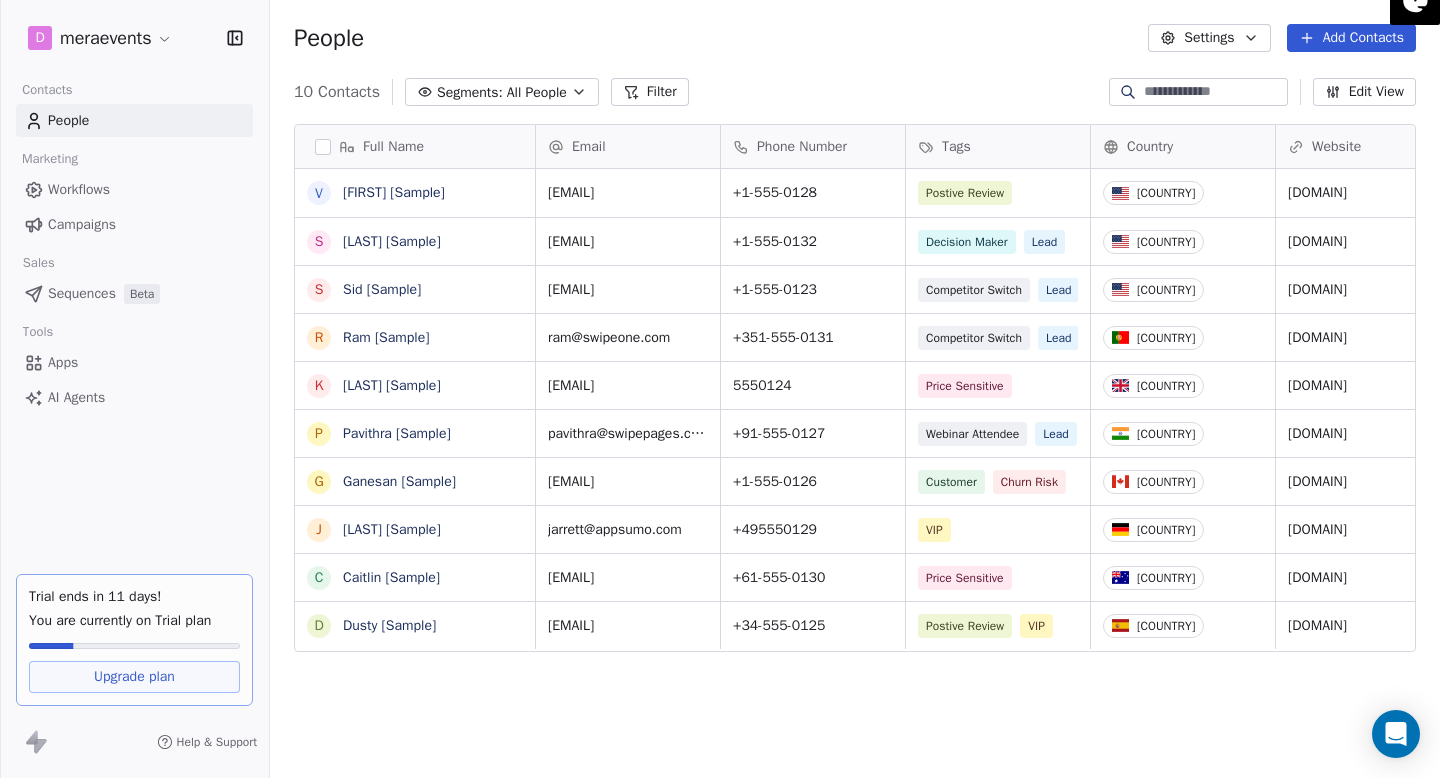 click on "Settings" at bounding box center [1209, 38] 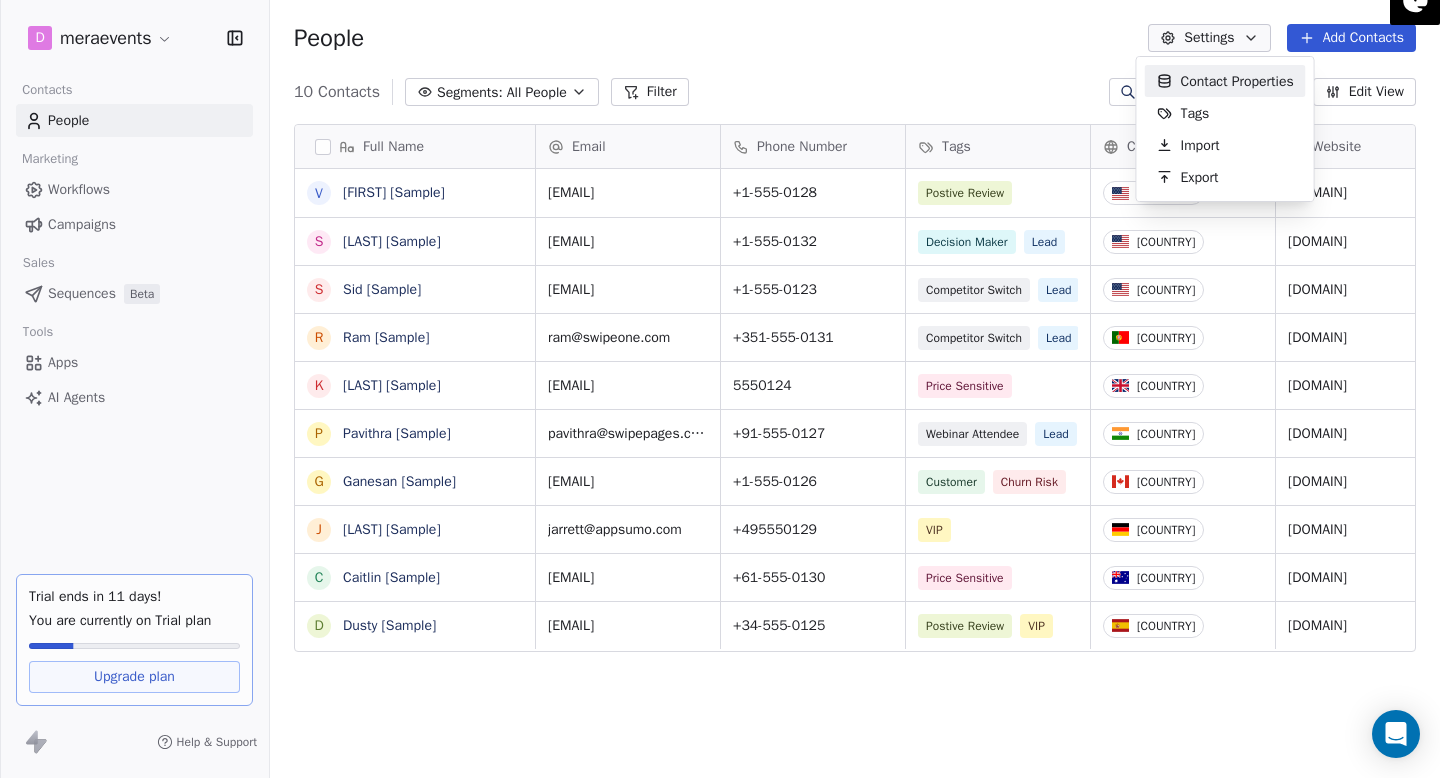 click on "D [BUSINESS] Contacts People Marketing Workflows Campaigns Sales Sequences Beta Tools Apps AI Agents Trial ends in 11 days! You are currently on Trial plan Upgrade plan Help & Support People Settings  Add Contacts 10 Contacts Segments: All People Filter  Edit View Tag Add to Sequence Export Full Name V [FIRST] [LAST] S [LAST] S [LAST] R [LAST] K [LAST] P [LAST] G [LAST] J [LAST] C [LAST] D [LAST] Email Phone Number Tags Country Website Status Contact Source NPS Score [EMAIL] +1-555-0128 Postive Review [COUNTRY] [DOMAIN] closed_won Referral 9 [EMAIL] +1-555-0132 Decision Maker Lead [COUNTRY] [DOMAIN] New Lead Social Media 9 [EMAIL] +1-555-0123 Competitor Switch Lead [COUNTRY] [DOMAIN] qualifying Website Form [EMAIL] +351-555-0131 Competitor Switch Lead [COUNTRY] [DOMAIN] closed_won Facebook Ad 10 [EMAIL] +1-555-0124 Price Sensitive 5" at bounding box center [720, 389] 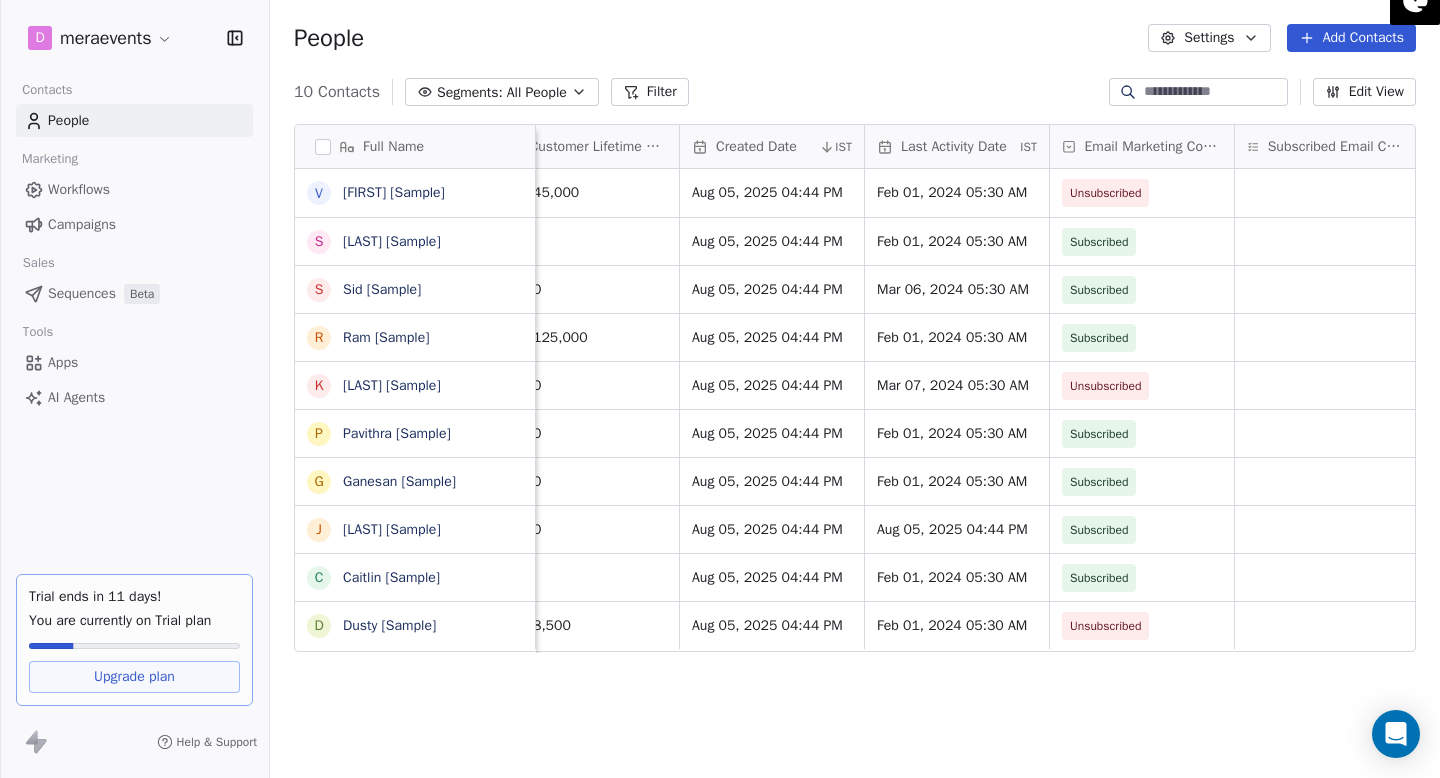 scroll, scrollTop: 0, scrollLeft: 1574, axis: horizontal 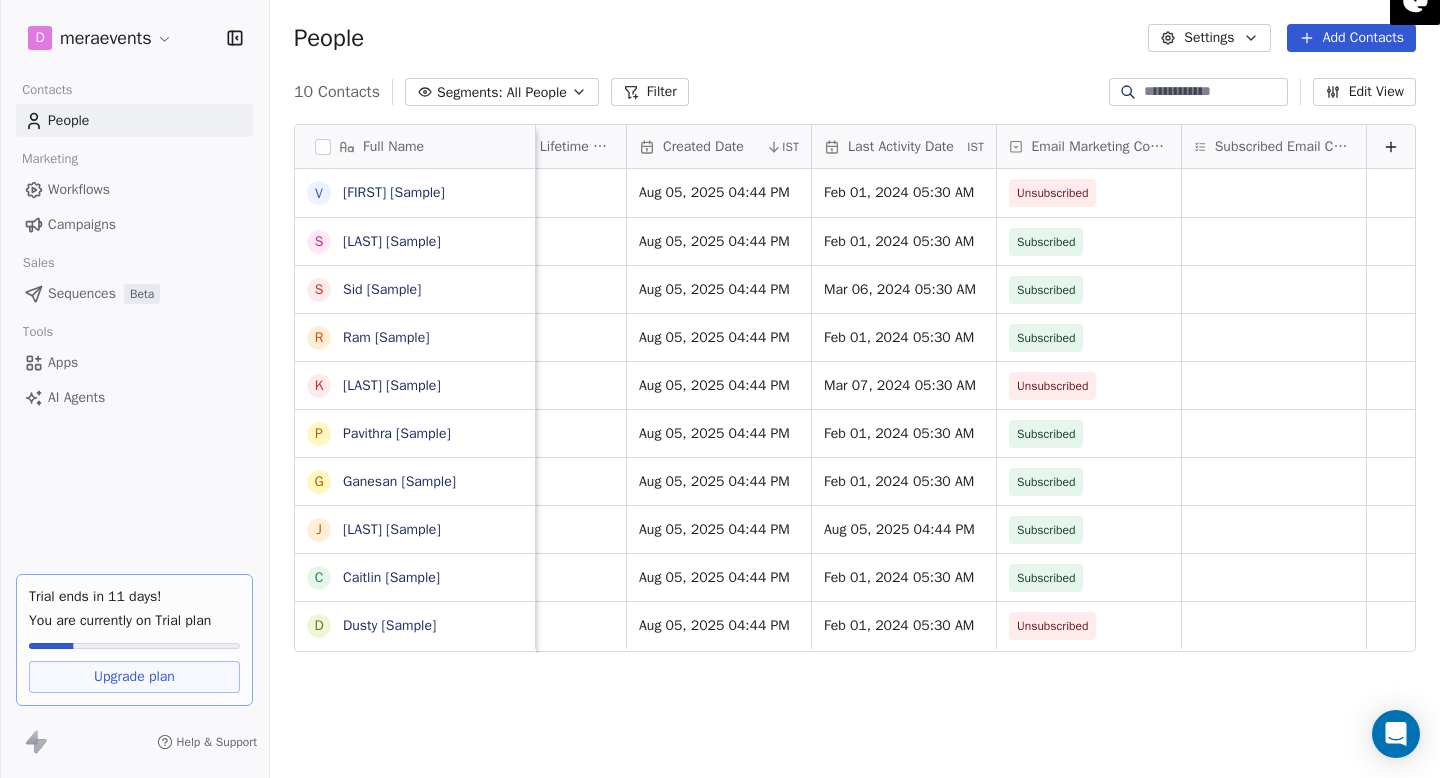 click on "Edit View" at bounding box center (1364, 92) 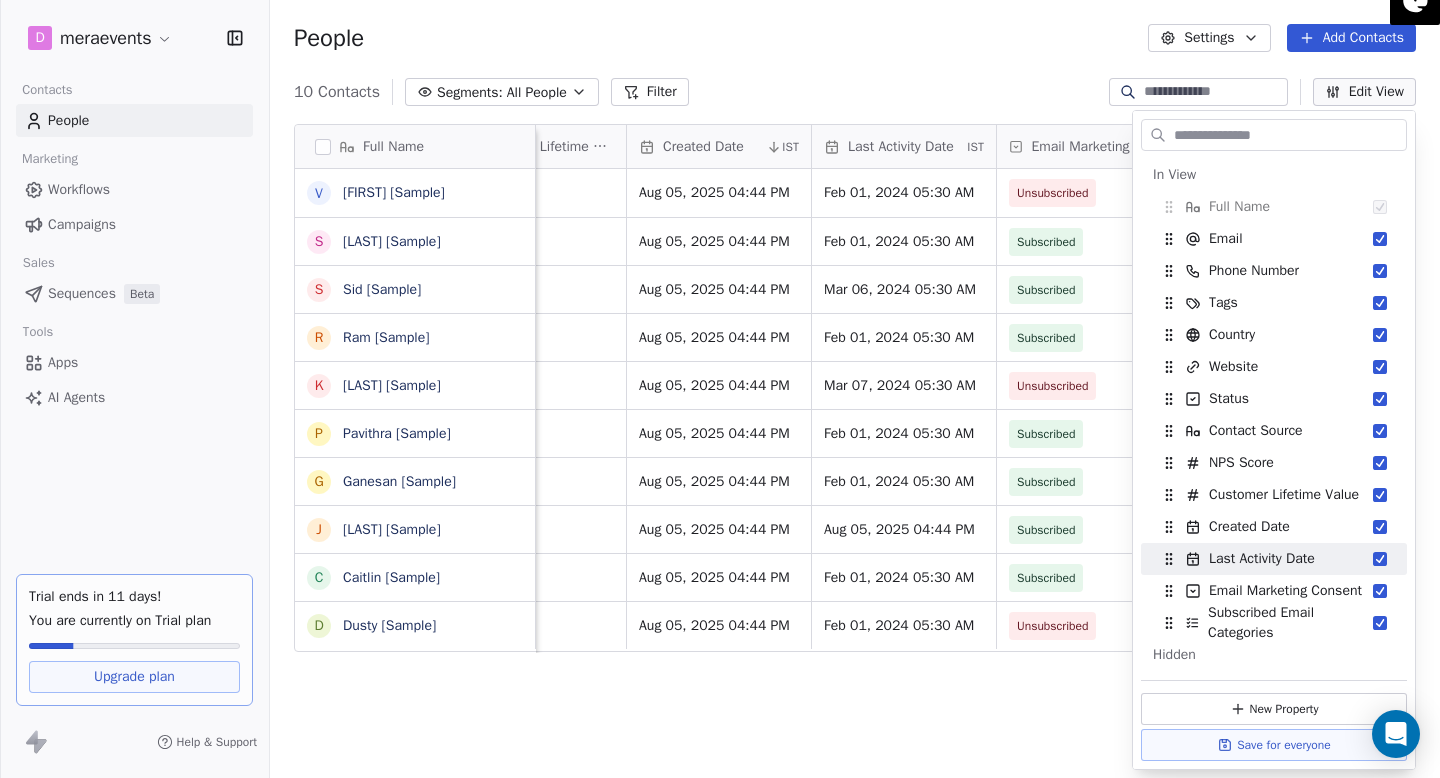 scroll, scrollTop: 515, scrollLeft: 0, axis: vertical 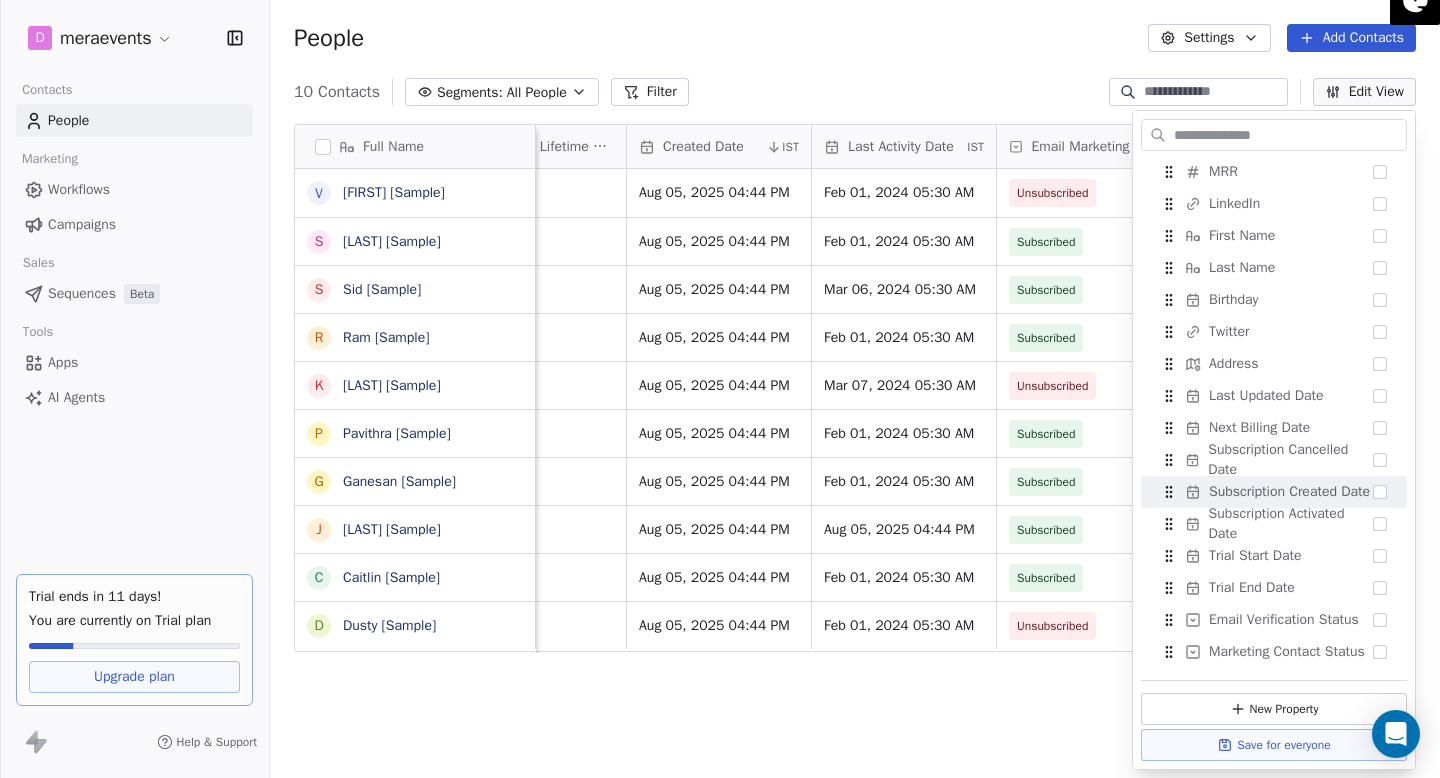 click on "People Settings  Add Contacts" at bounding box center (855, 38) 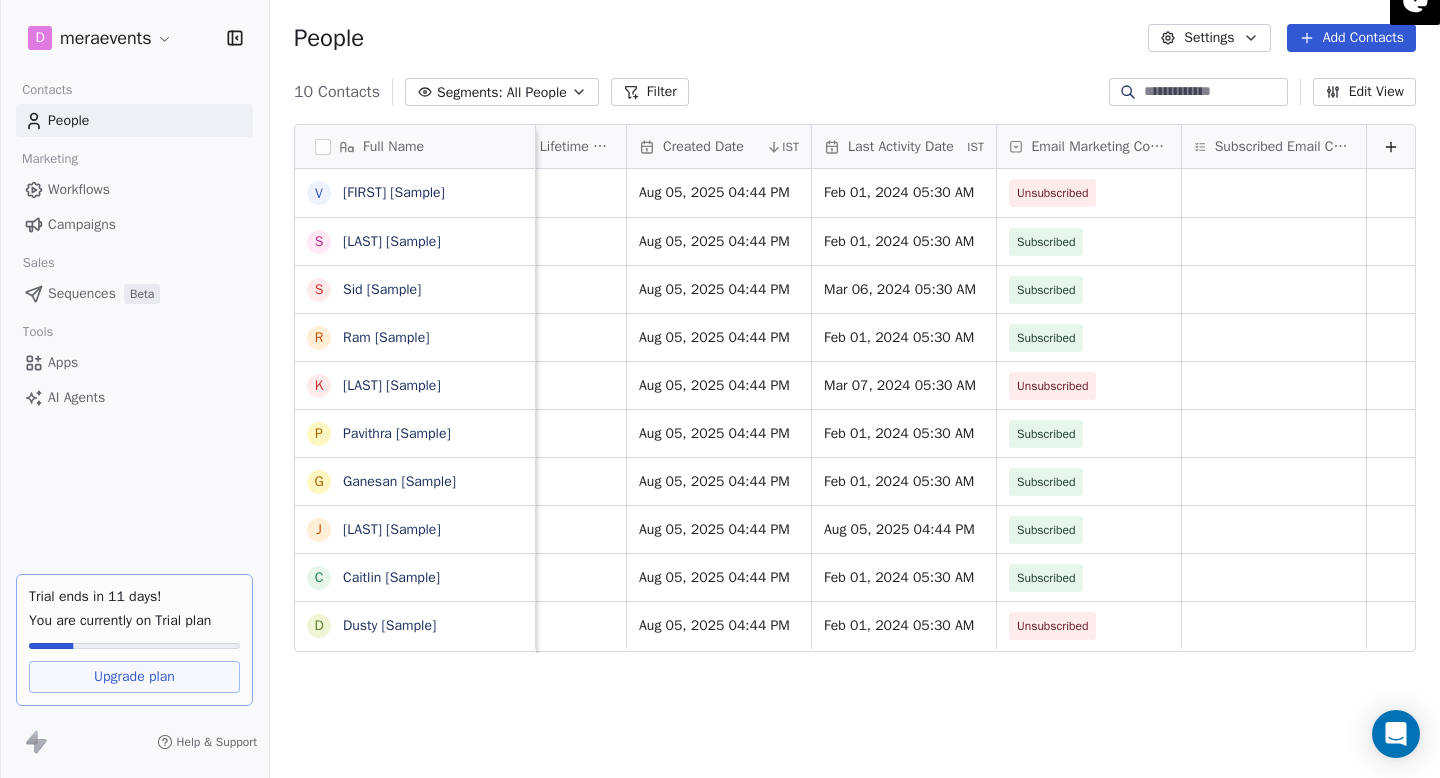 click on "Edit View" at bounding box center [1364, 92] 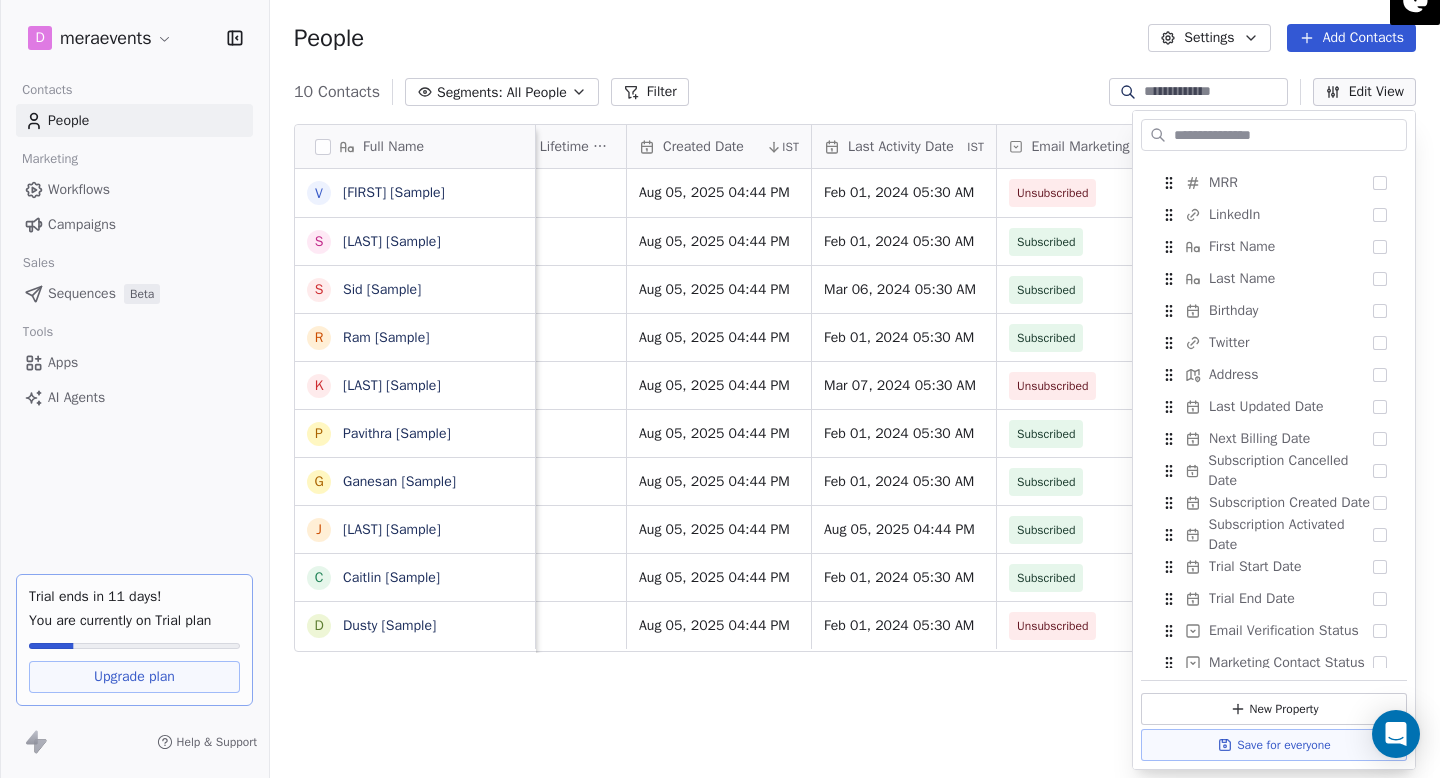 scroll, scrollTop: 506, scrollLeft: 0, axis: vertical 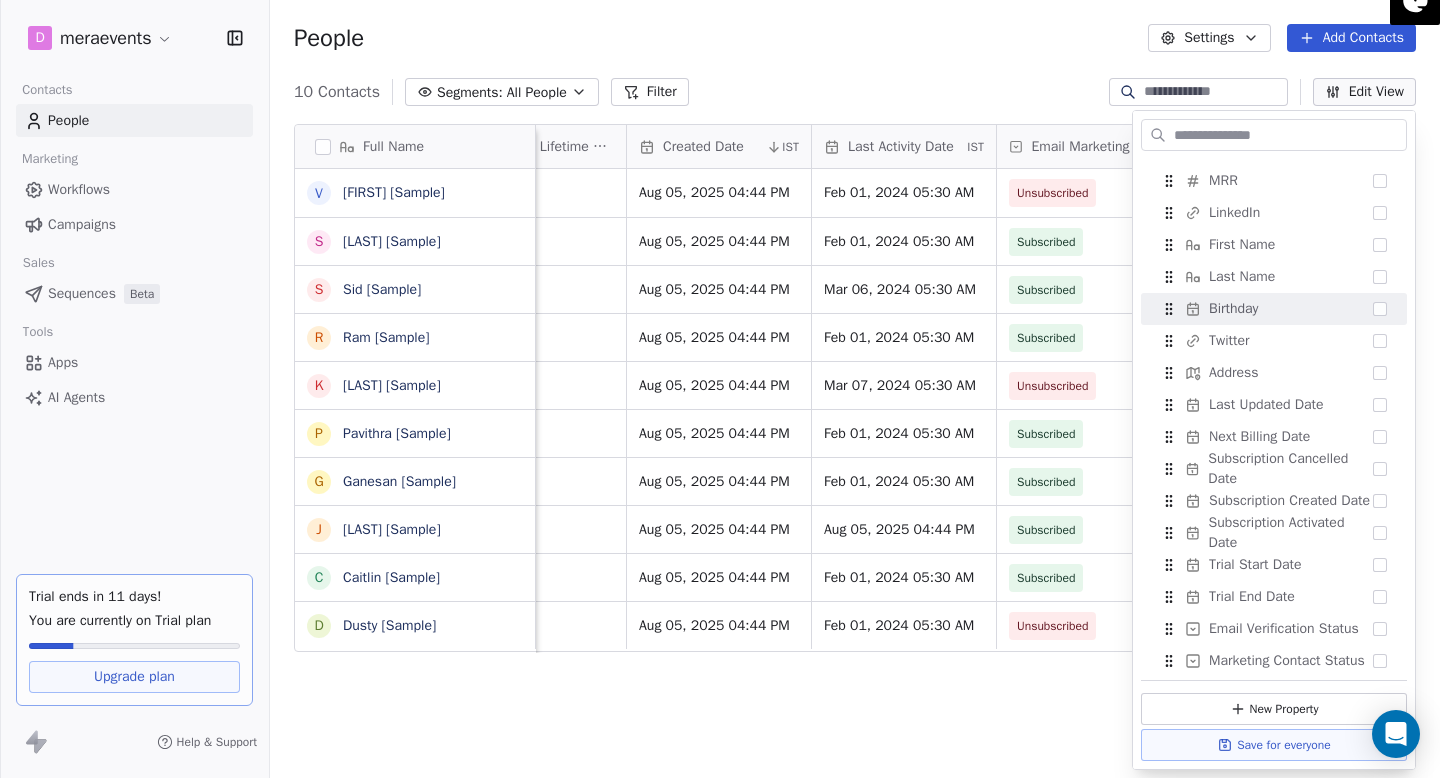 click on "People Settings  Add Contacts" at bounding box center [855, 38] 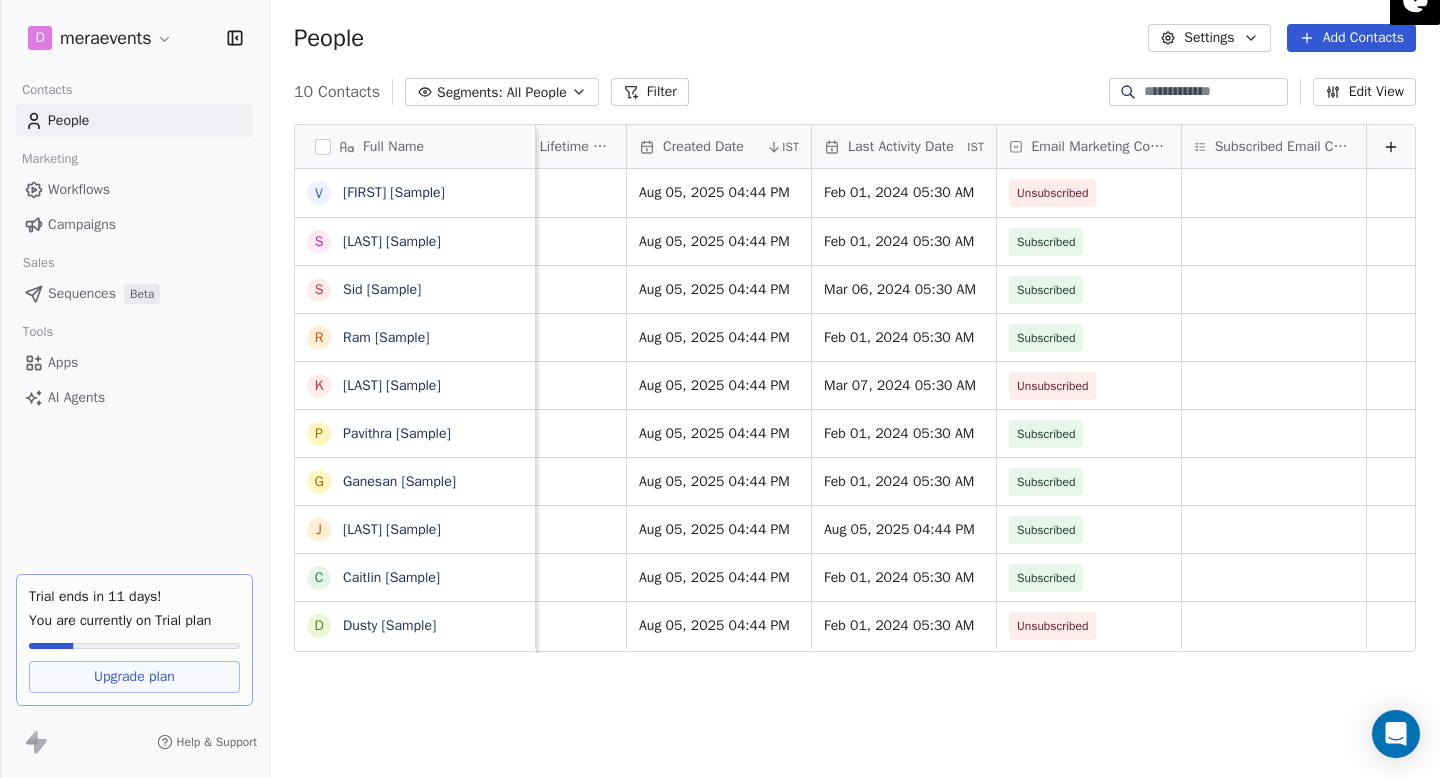 click on "D [BUSINESS] Contacts People Marketing Workflows Campaigns Sales Sequences Beta Tools Apps AI Agents Trial ends in 11 days! You are currently on Trial plan Upgrade plan Help & Support People Settings  Add Contacts 10 Contacts Segments: All People Filter  Edit View Tag Add to Sequence Export Full Name V [FIRST] [LAST] S [LAST] S [LAST] R [LAST] K [LAST] P [LAST] G [LAST] J [LAST] C [LAST] D [LAST] Status Contact Source NPS Score   closed_won Referral 9 US$45,000 Aug 05, 2025 04:44 PM Feb 01, 2024 05:30 AM Unsubscribed   New Lead Social Media 9 Aug 05, 2025 04:44 PM Feb 01, 2024 05:30 AM Subscribed   qualifying Website Form US$0 Aug 05, 2025 04:44 PM Mar 06, 2024 05:30 AM Subscribed   closed_won Facebook Ad 10 US$125,000 Aug 05, 2025 04:44 PM Feb 01, 2024 05:30 AM Subscribed   contacted LinkedIn US$0 Unsubscribed   US$0" at bounding box center (720, 389) 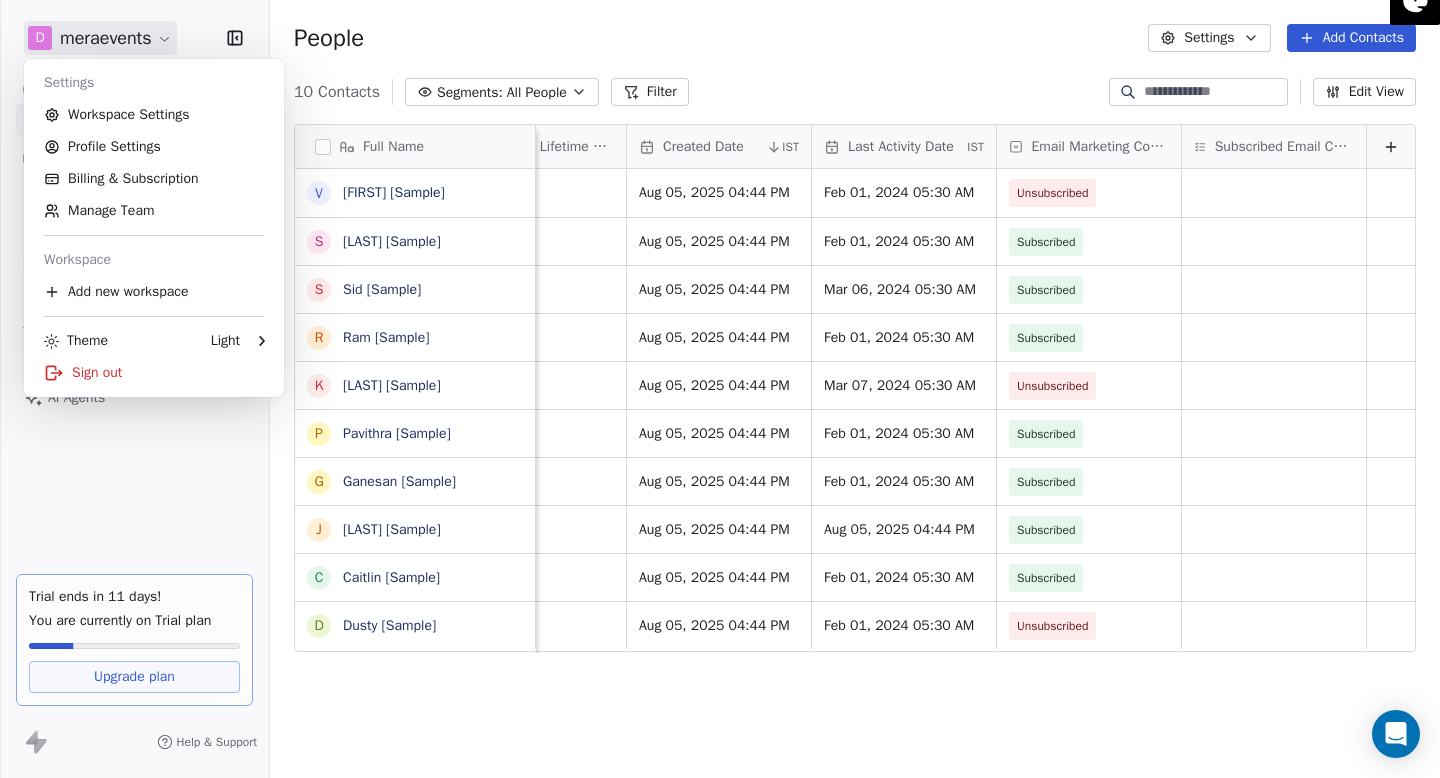 click on "D [BUSINESS] Contacts People Marketing Workflows Campaigns Sales Sequences Beta Tools Apps AI Agents Trial ends in 11 days! You are currently on Trial plan Upgrade plan Help & Support People Settings  Add Contacts 10 Contacts Segments: All People Filter  Edit View Tag Add to Sequence Export Full Name V [FIRST] [LAST] S [LAST] S [LAST] R [LAST] K [LAST] P [LAST] G [LAST] J [LAST] C [LAST] D [LAST] Status Contact Source NPS Score   closed_won Referral 9 US$45,000 Aug 05, 2025 04:44 PM Feb 01, 2024 05:30 AM Unsubscribed   New Lead Social Media 9 Aug 05, 2025 04:44 PM Feb 01, 2024 05:30 AM Subscribed   qualifying Website Form US$0 Aug 05, 2025 04:44 PM Mar 06, 2024 05:30 AM Subscribed   closed_won Facebook Ad 10 US$125,000 Aug 05, 2025 04:44 PM Feb 01, 2024 05:30 AM Subscribed   contacted LinkedIn US$0 Unsubscribed   US$0" at bounding box center [720, 389] 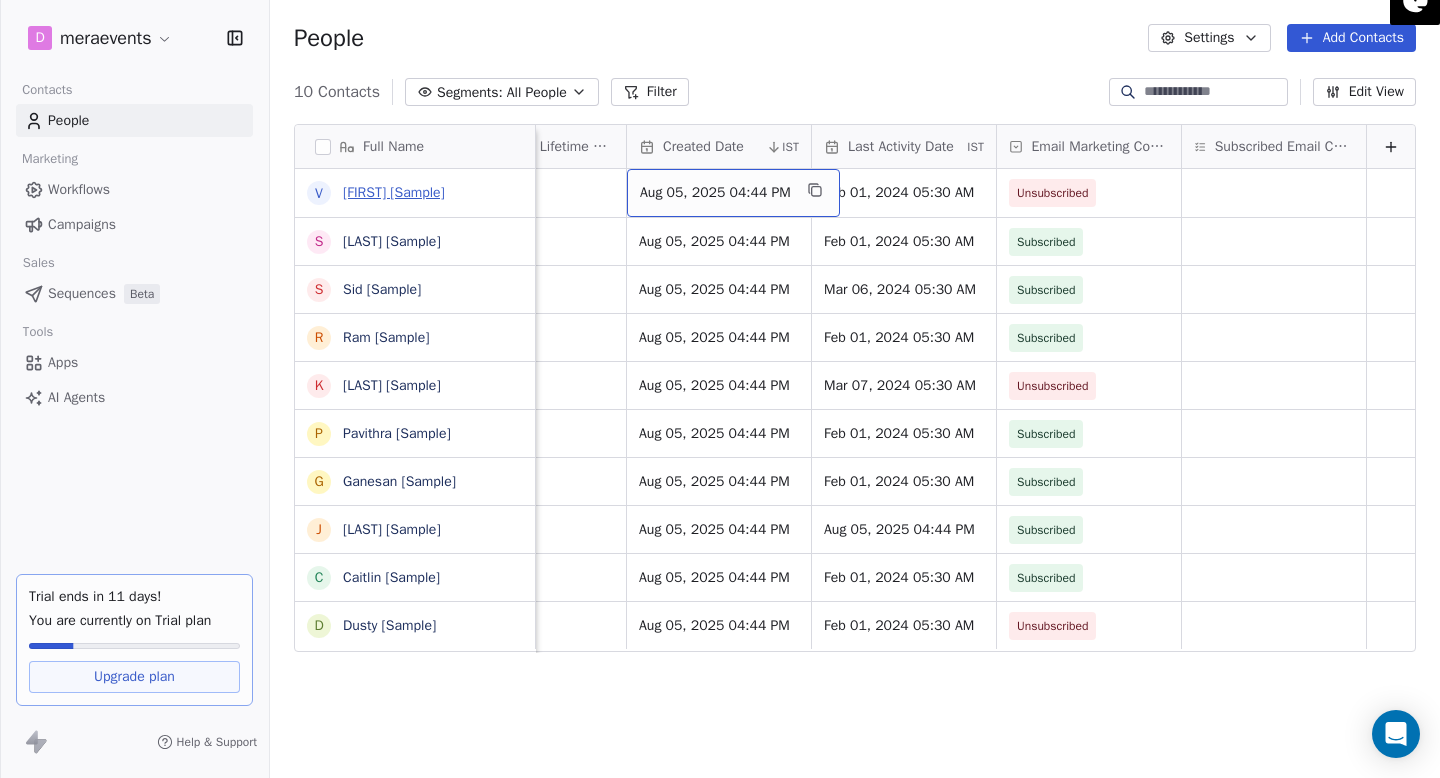 click on "[FIRST] [Sample]" at bounding box center (394, 192) 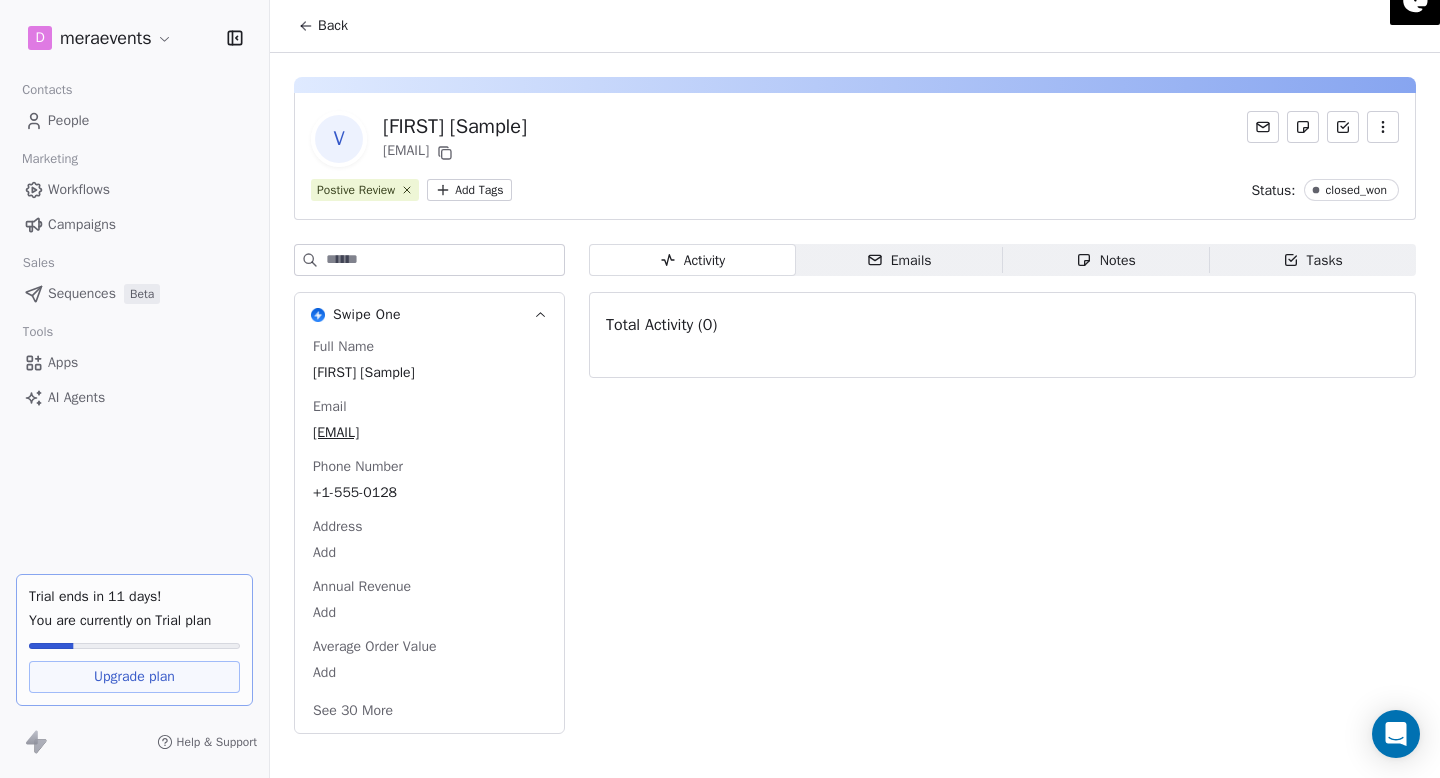 click 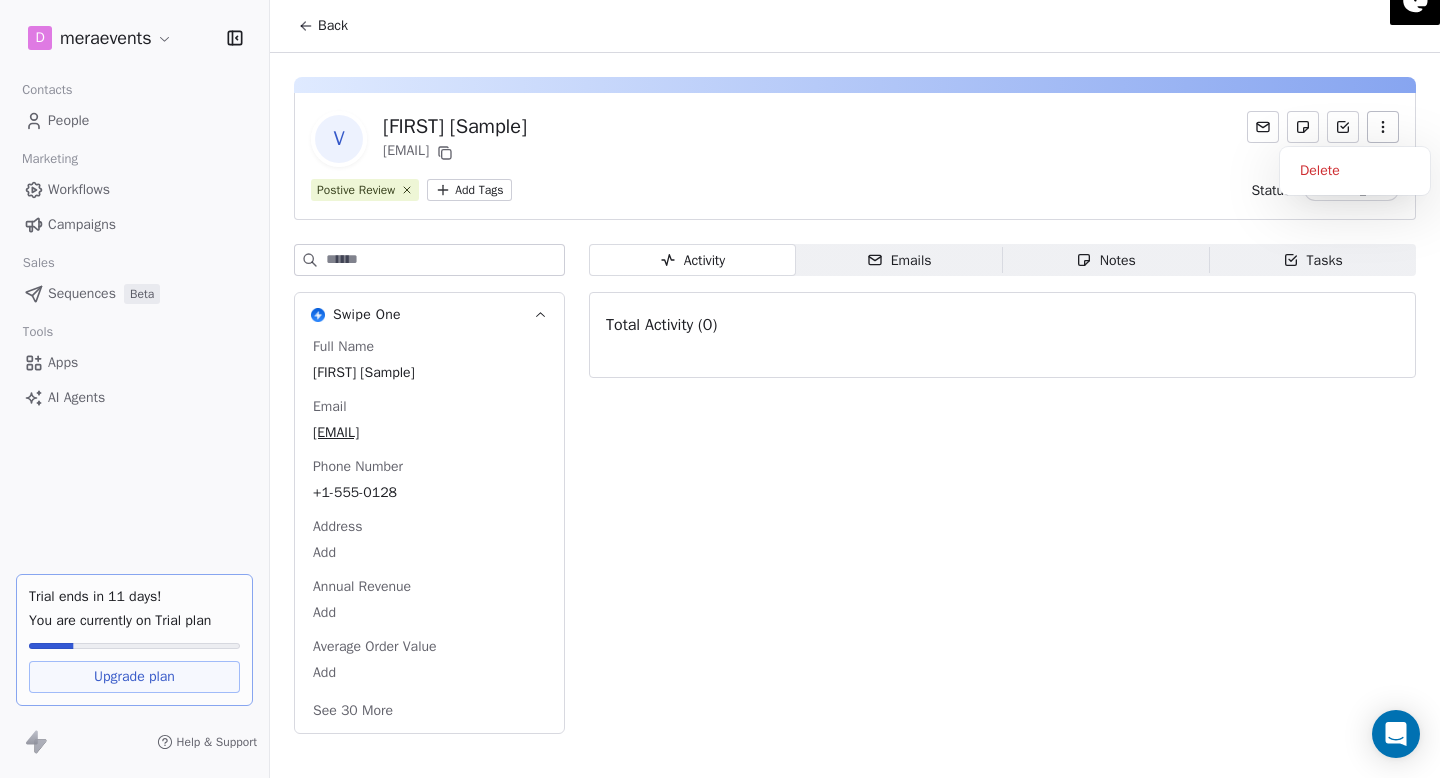 click on "[FIRST] [Sample] [EMAIL]" at bounding box center (855, 139) 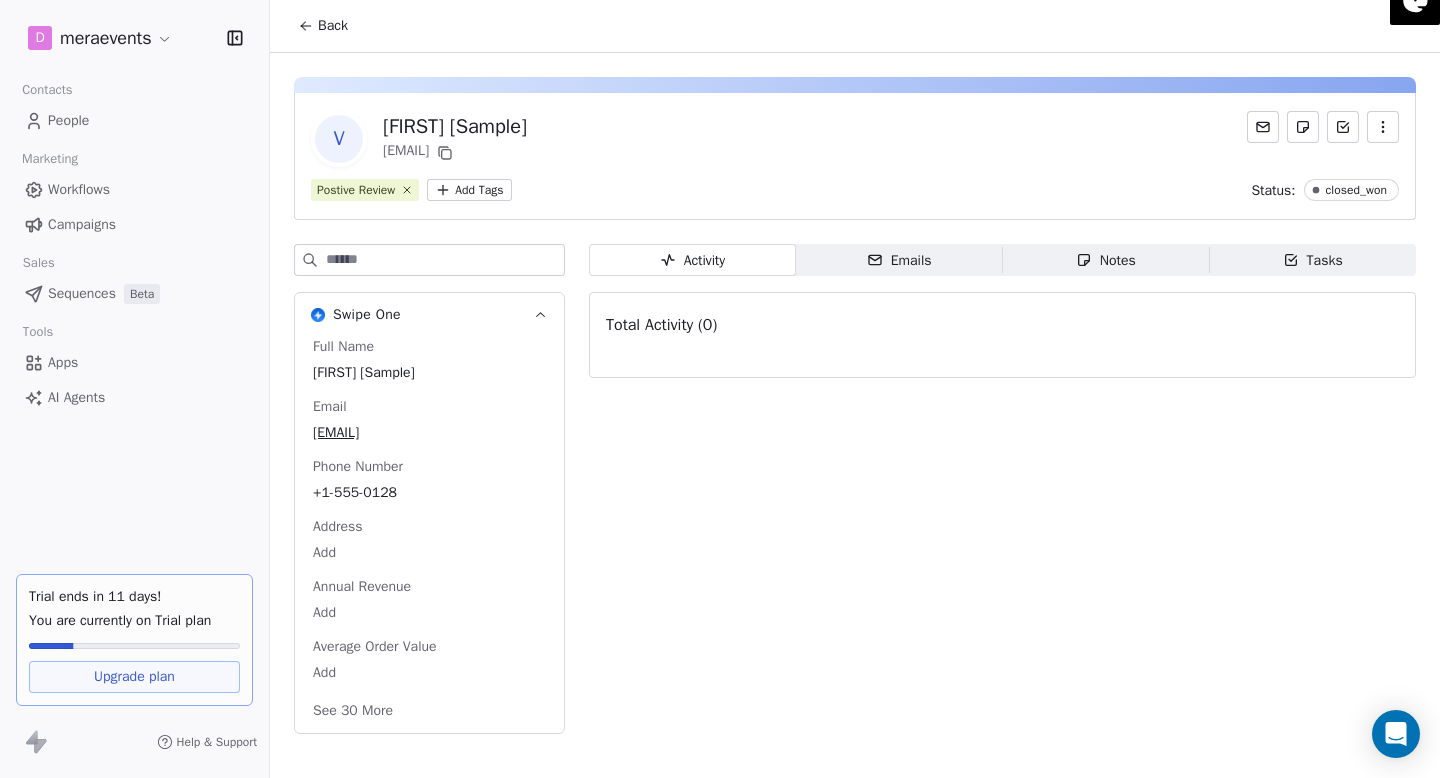 click on "People" at bounding box center [68, 120] 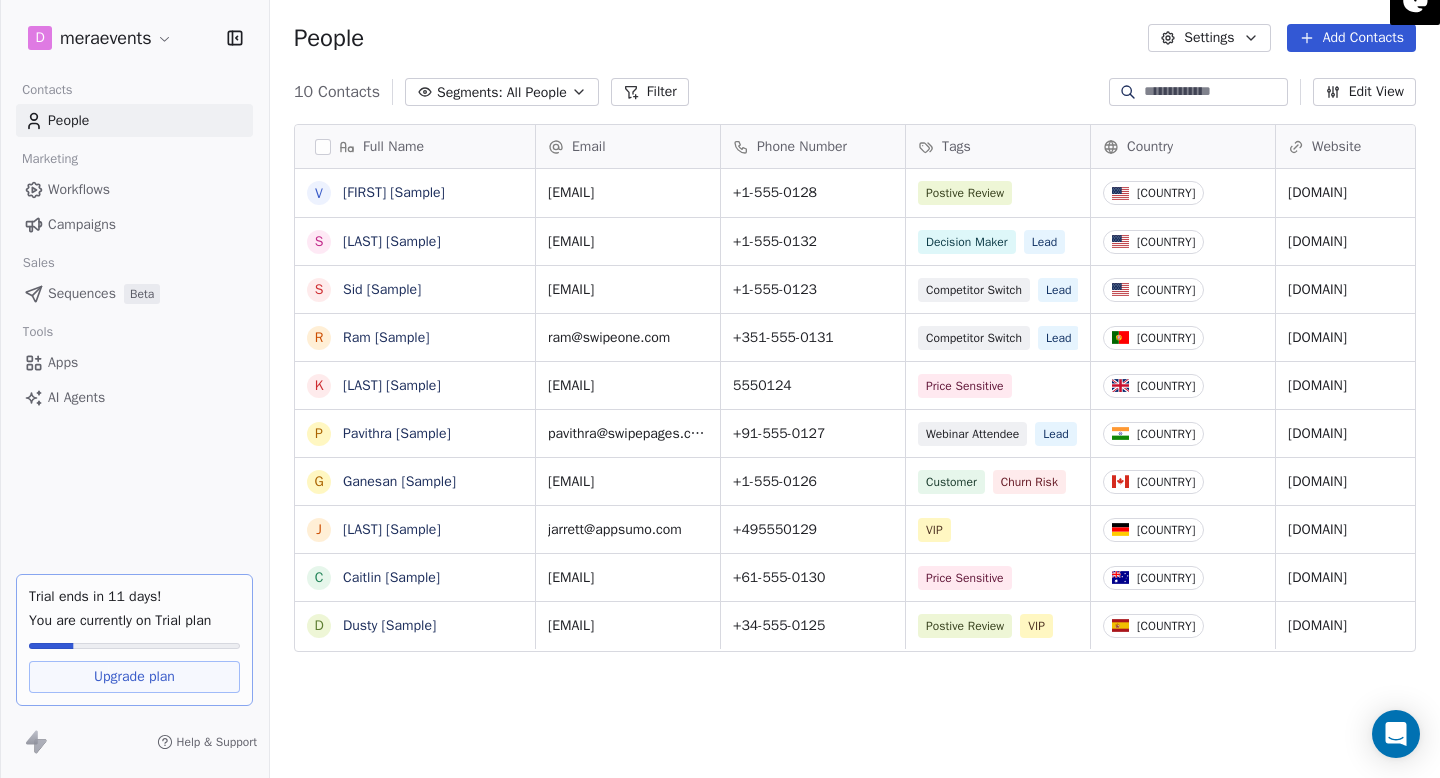 scroll, scrollTop: 1, scrollLeft: 1, axis: both 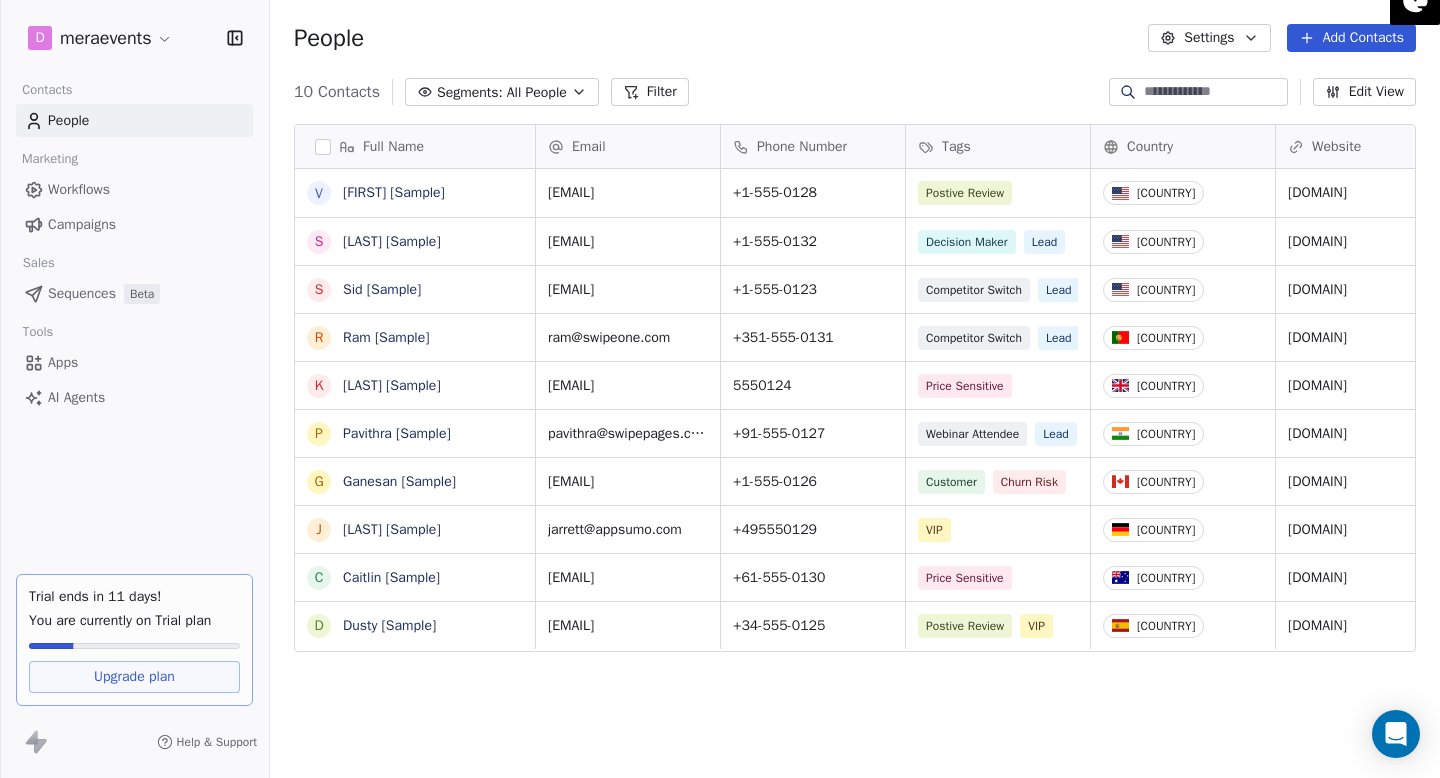 click on "Add Contacts" at bounding box center (1351, 38) 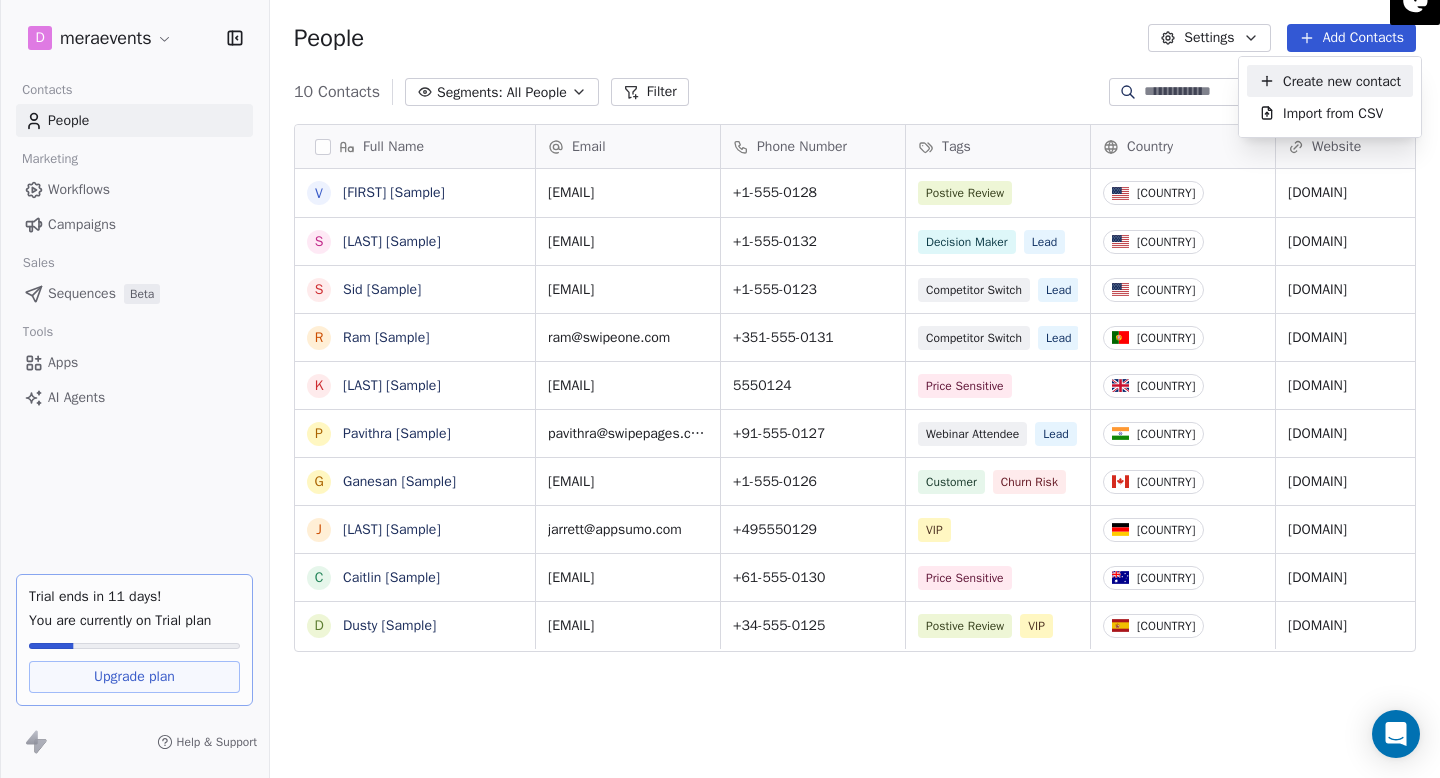 click on "Create new contact" at bounding box center [1342, 81] 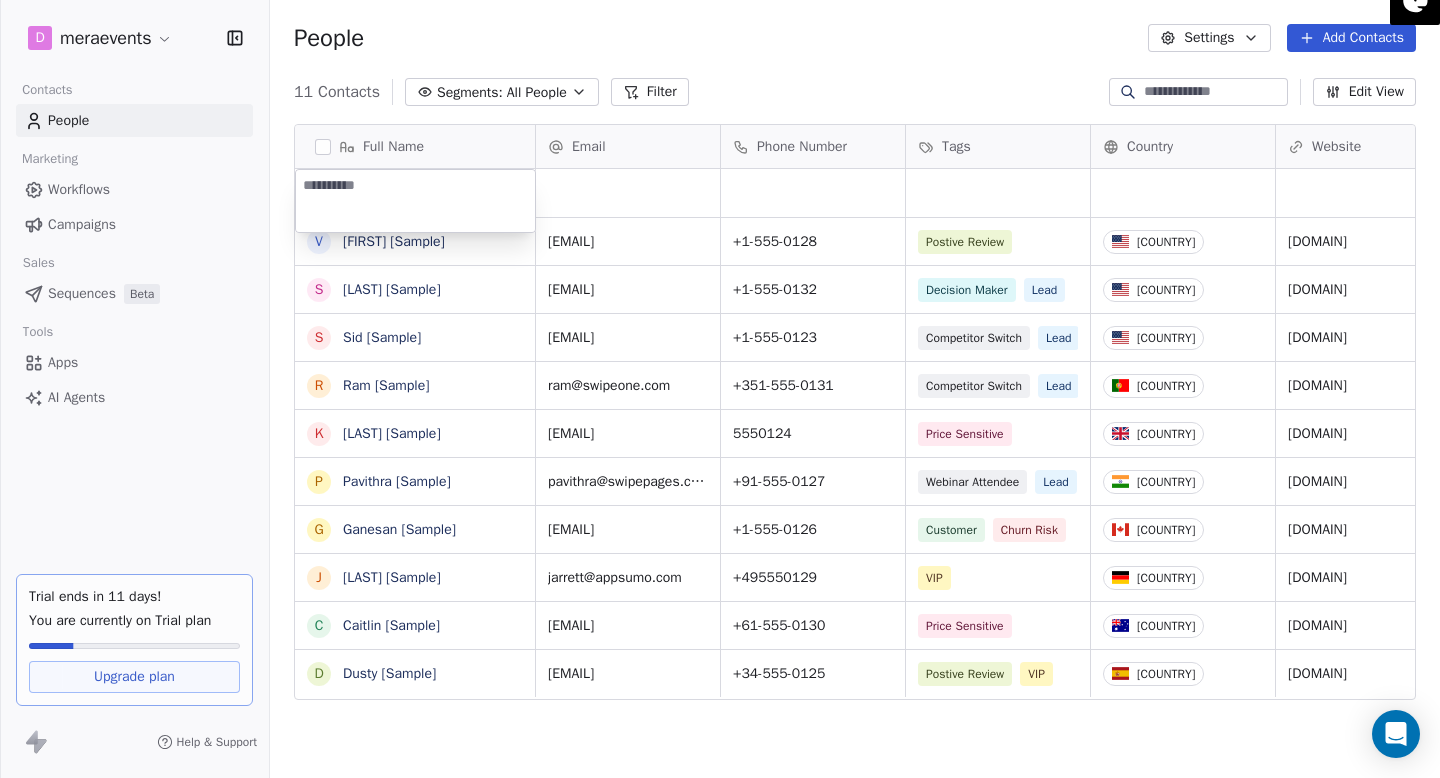 scroll, scrollTop: 1, scrollLeft: 1, axis: both 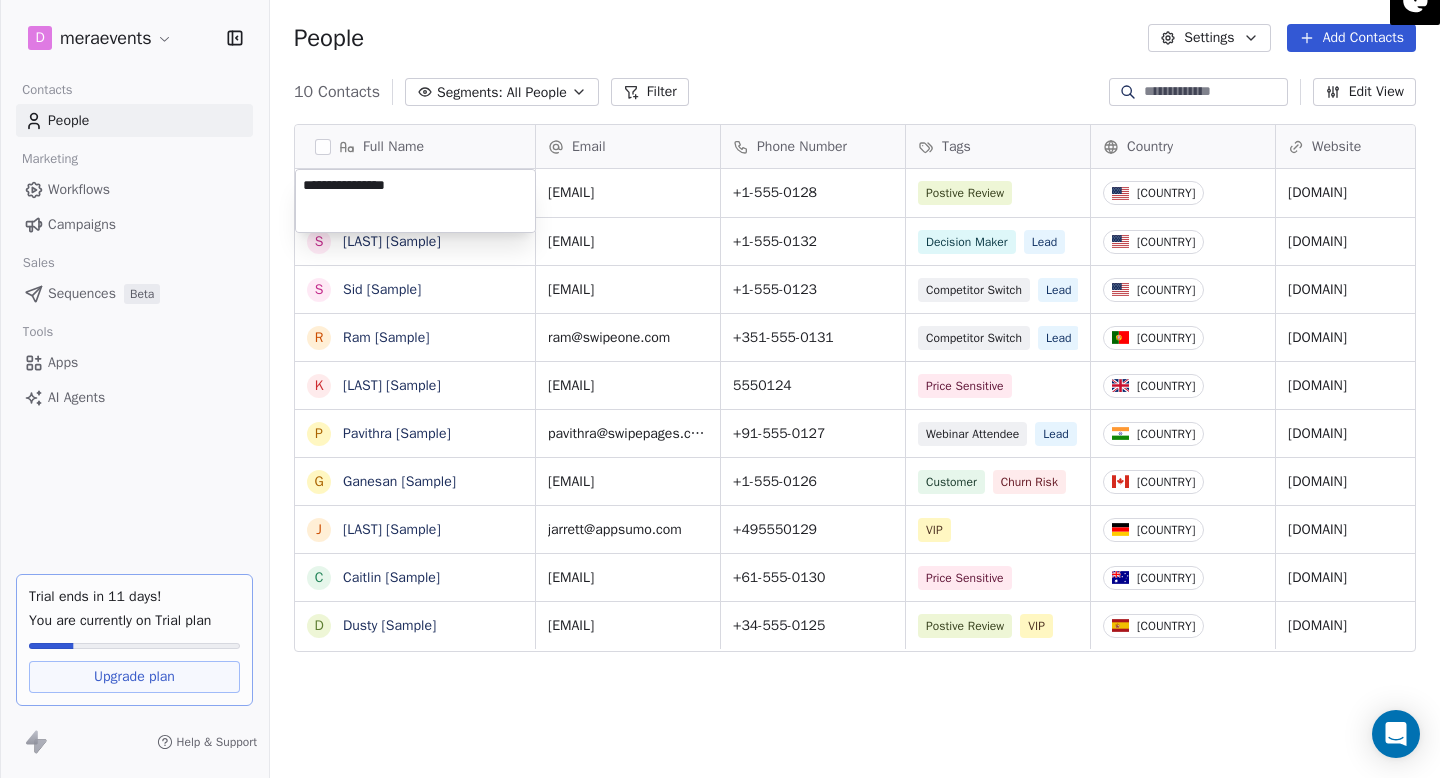 click on "D [BUSINESS] Contacts People Marketing Workflows Campaigns Sales Sequences Beta Tools Apps AI Agents Trial ends in 11 days! You are currently on Trial plan Upgrade plan Help & Support People Settings  Add Contacts 10 Contacts Segments: All People Filter  Edit View Tag Add to Sequence Export Full Name V [FIRST] [LAST] S [LAST] S [LAST] R [LAST] K [LAST] P [LAST] G [LAST] J [LAST] C [LAST] D [LAST] Email Phone Number Tags Country Website Status Contact Source NPS Score [EMAIL] +1-555-0128 Postive Review [COUNTRY] [DOMAIN] closed_won Referral 9 [EMAIL] +1-555-0132 Decision Maker Lead [COUNTRY] [DOMAIN] New Lead Social Media 9 [EMAIL] +1-555-0123 Competitor Switch Lead [COUNTRY] [DOMAIN] qualifying Website Form [EMAIL] +351-555-0131 Competitor Switch Lead [COUNTRY] [DOMAIN] closed_won Facebook Ad 10 [EMAIL] +1-555-0124 Price Sensitive 5" at bounding box center [720, 389] 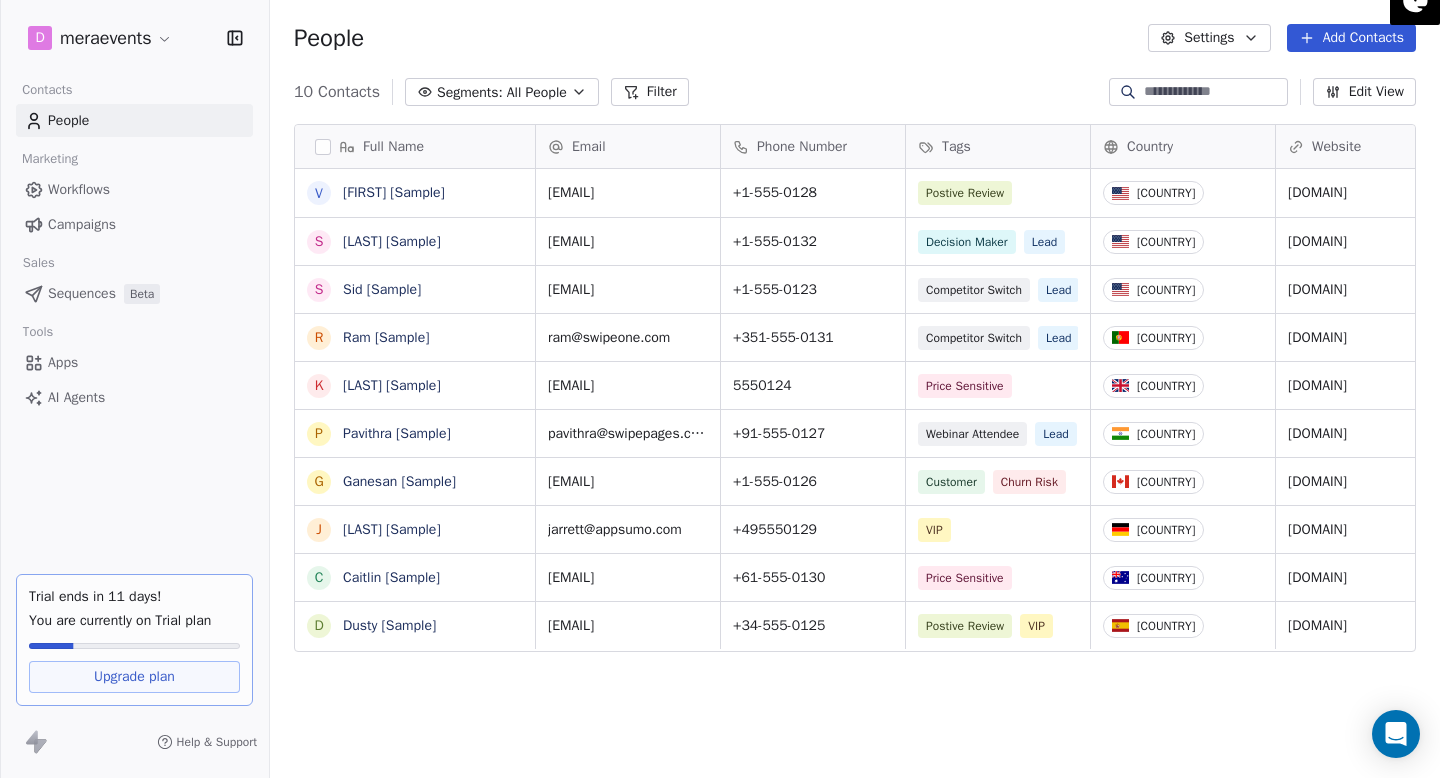 click on "Edit View" at bounding box center [1364, 92] 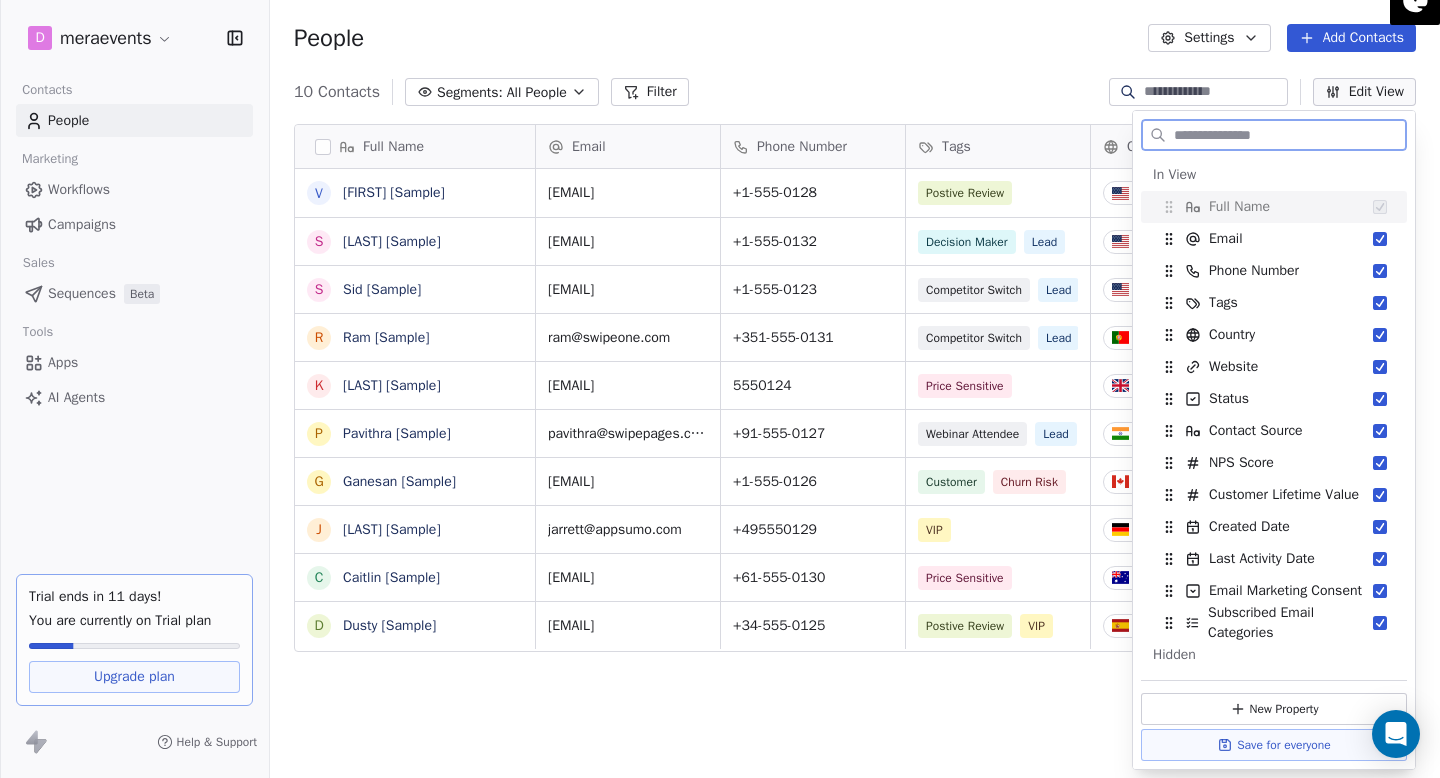 click on "Edit View" at bounding box center (1364, 92) 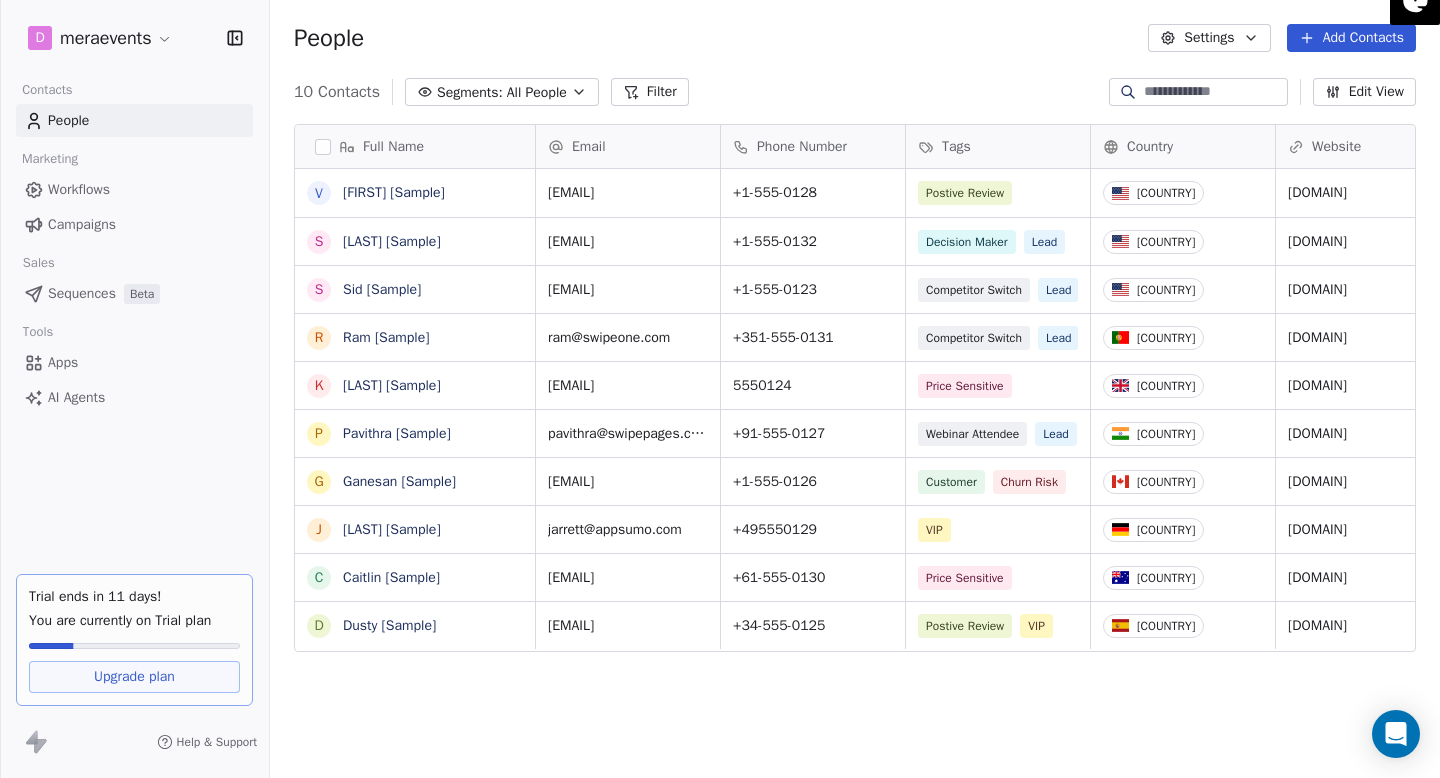 click on "Edit View" at bounding box center (1364, 92) 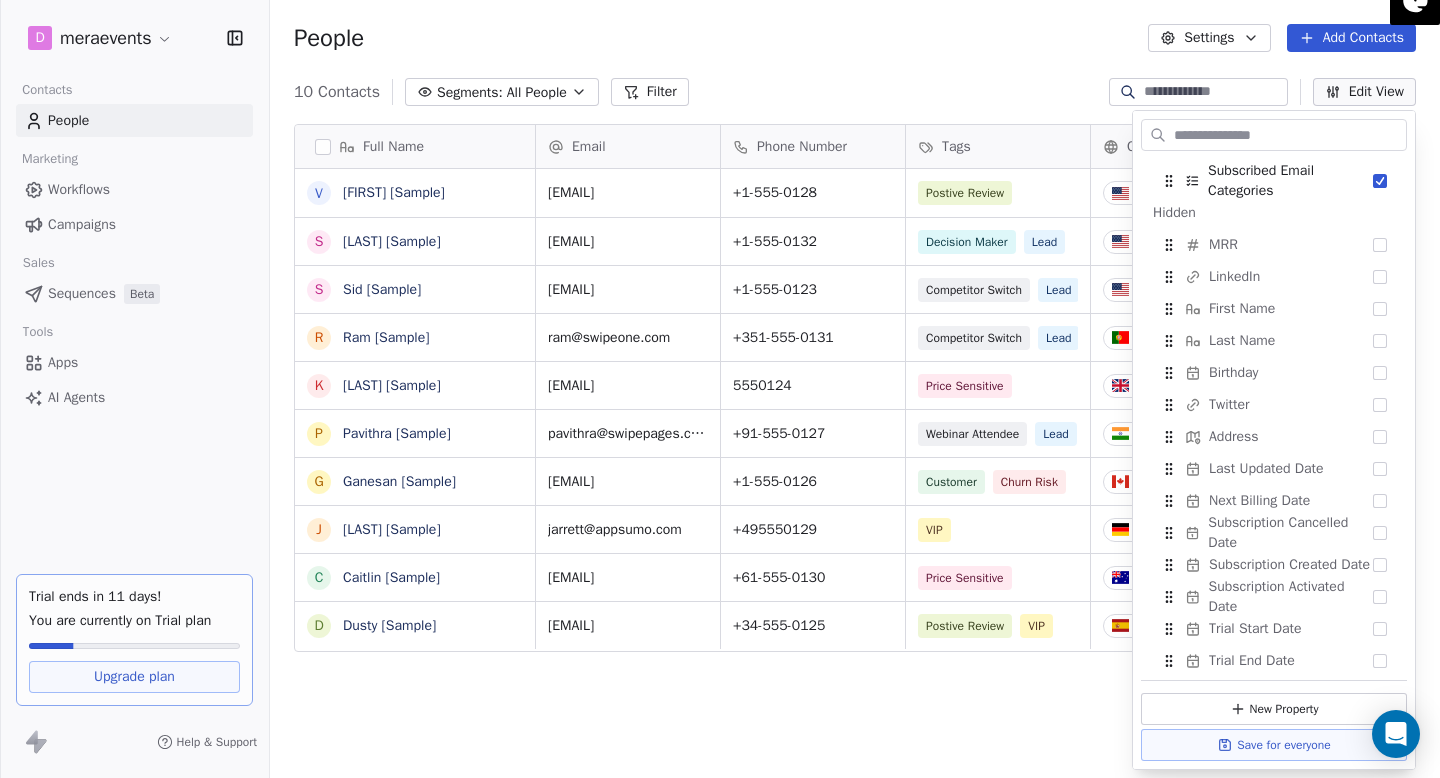 scroll, scrollTop: 515, scrollLeft: 0, axis: vertical 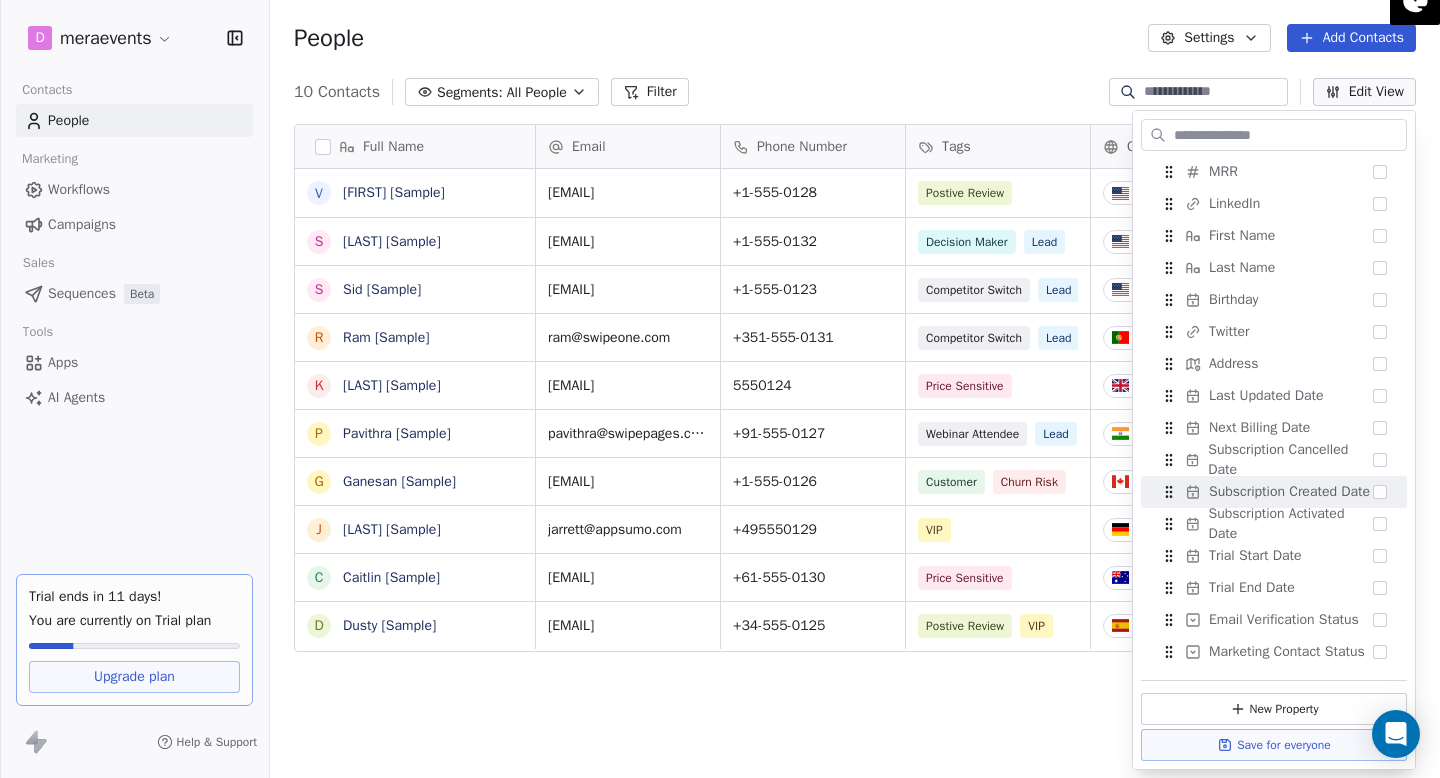 click on "Full Name V [FIRST] [LAST] S [LAST] S [LAST] R [LAST] K [LAST] P [LAST] G [LAST] J [LAST] C [LAST] D [LAST] Email Phone Number Tags Country Website Status Contact Source NPS Score [EMAIL] +1-555-0128 Postive Review [COUNTRY] [DOMAIN] closed_won Referral 9 [EMAIL] +1-555-0132 Decision Maker Lead [COUNTRY] [DOMAIN] New Lead Social Media 9 [EMAIL] +1-555-0123 Competitor Switch Lead [COUNTRY] [DOMAIN] qualifying Website Form [EMAIL] +351-555-0131 Competitor Switch Lead [COUNTRY] [DOMAIN] closed_won Facebook Ad 10 [EMAIL] +1-555-0124 Price Sensitive [EMAIL] +91-555-0127 [DOMAIN] contacted [DOMAIN] Unqualified Cold Email 5 [EMAIL] +1-555-0126 Customer Churn Risk [DOMAIN] Unqualified Cold Email 5 [LAST] [DOMAIN] VIP 3 VIP" at bounding box center [855, 450] 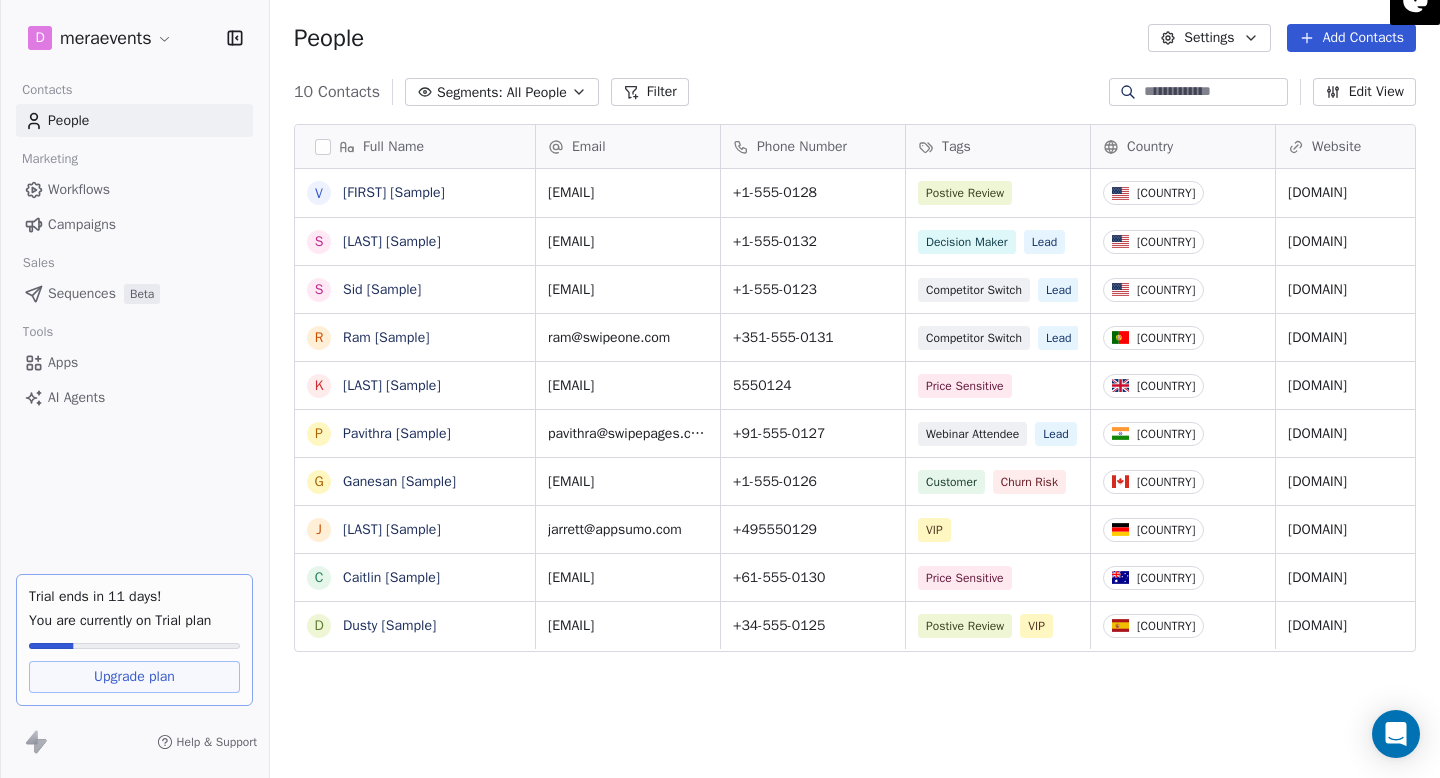 click on "People" at bounding box center [134, 120] 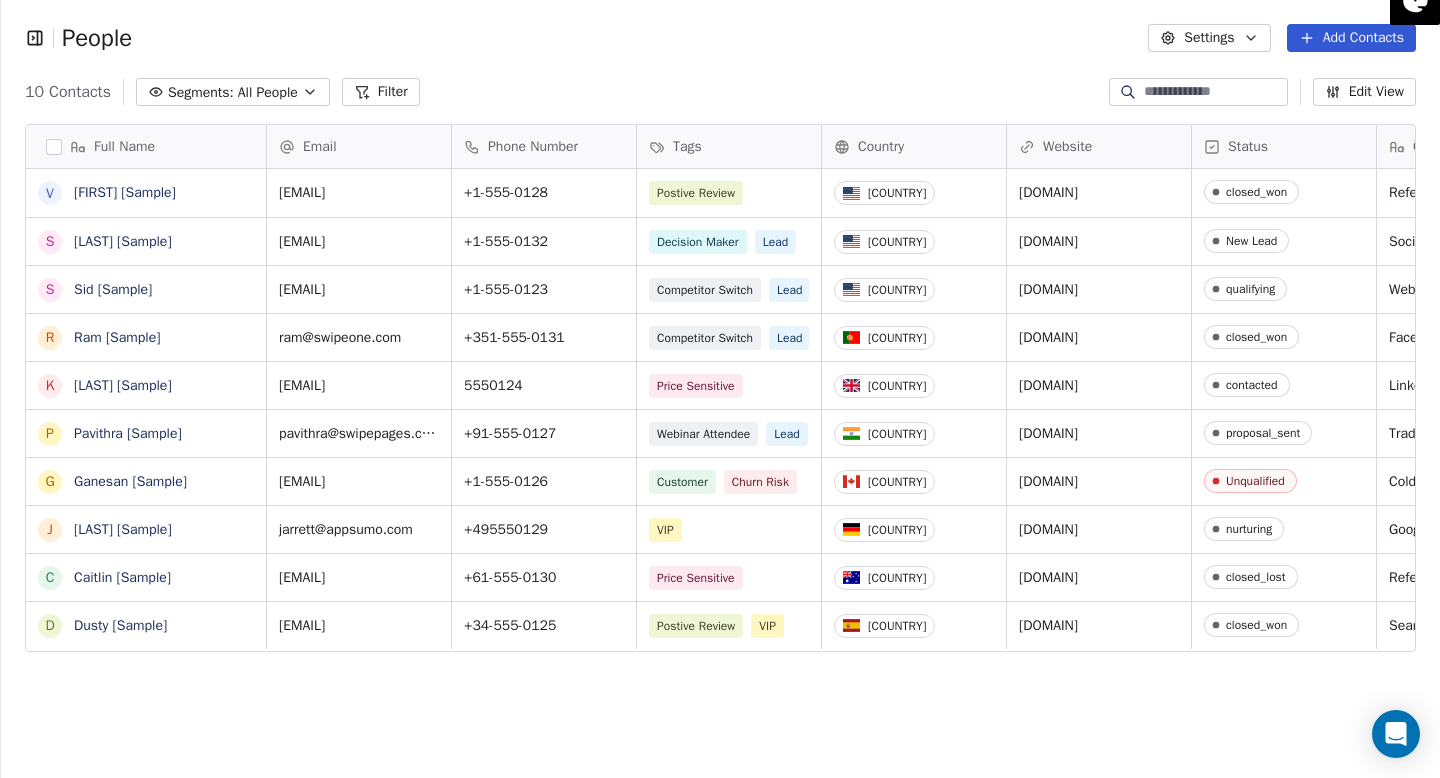 scroll, scrollTop: 685, scrollLeft: 1439, axis: both 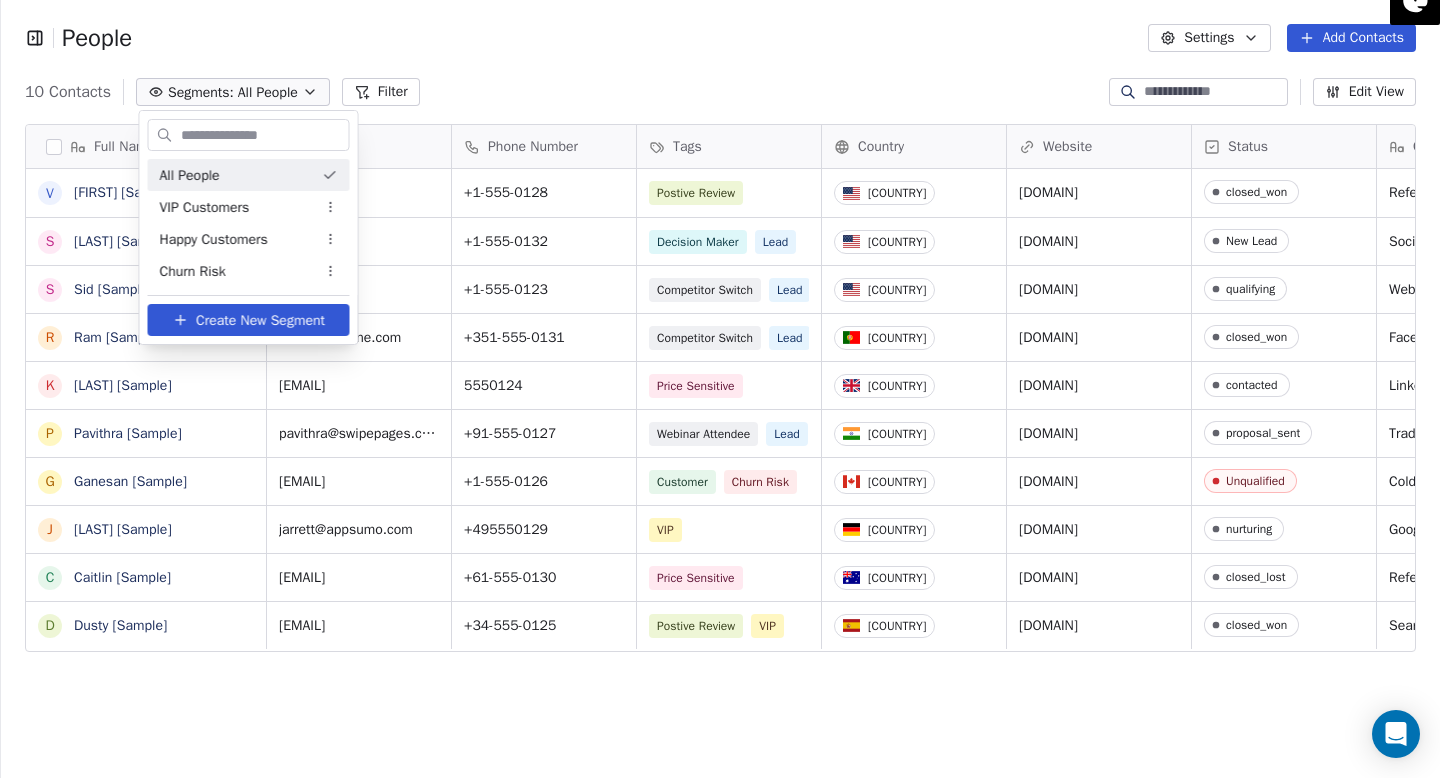 click on "People Settings  Add Contacts 10 Contacts Segments: All People Filter  Edit View Tag Add to Sequence Export Full Name V [FIRST] [LAST] S [LAST] S [LAST] R [LAST] K [LAST] P [LAST] G [LAST] J [LAST] C [LAST] D [LAST] Email Phone Number Tags Country Website Status Contact Source NPS Score Customer Lifetime Value Created Date IST [EMAIL] +1-555-0128 Postive Review [COUNTRY] [DOMAIN] closed_won Referral 9 US$45,000 Aug 05, 2025 04:44 PM [EMAIL] +1-555-0132 Decision Maker Lead [COUNTRY] [DOMAIN] New Lead Social Media 9 Aug 05, 2025 04:44 PM [EMAIL] +1-555-0123 Competitor Switch Lead [COUNTRY] [DOMAIN] qualifying Website Form US$0 Aug 05, 2025 04:44 PM [EMAIL] +351-555-0131 Competitor Switch Lead [COUNTRY] [DOMAIN] closed_won Facebook Ad 10 US$125,000 Aug 05, 2025 04:44 PM [EMAIL] +1-555-0124 Price Sensitive [COUNTRY] contacted US$0 5" at bounding box center [720, 389] 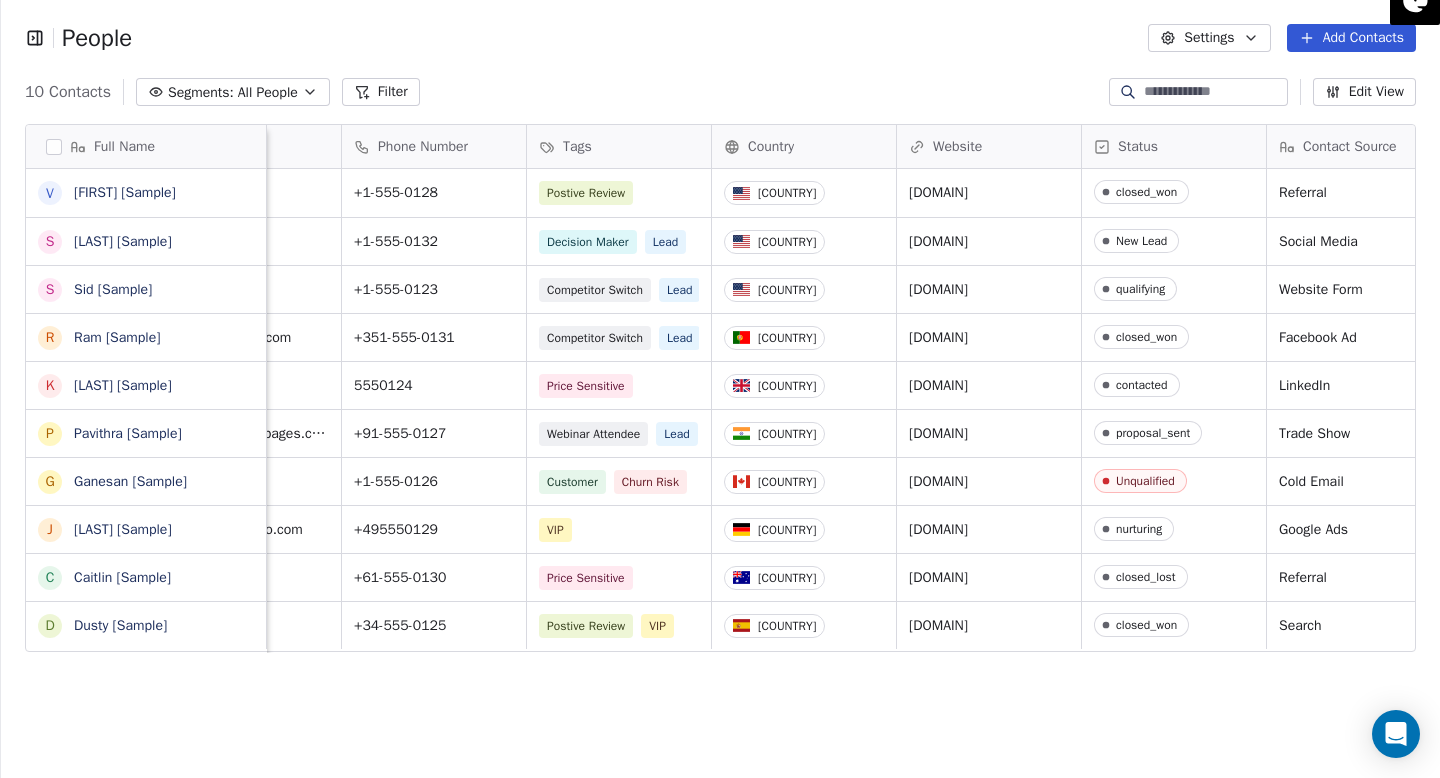 scroll, scrollTop: 0, scrollLeft: 0, axis: both 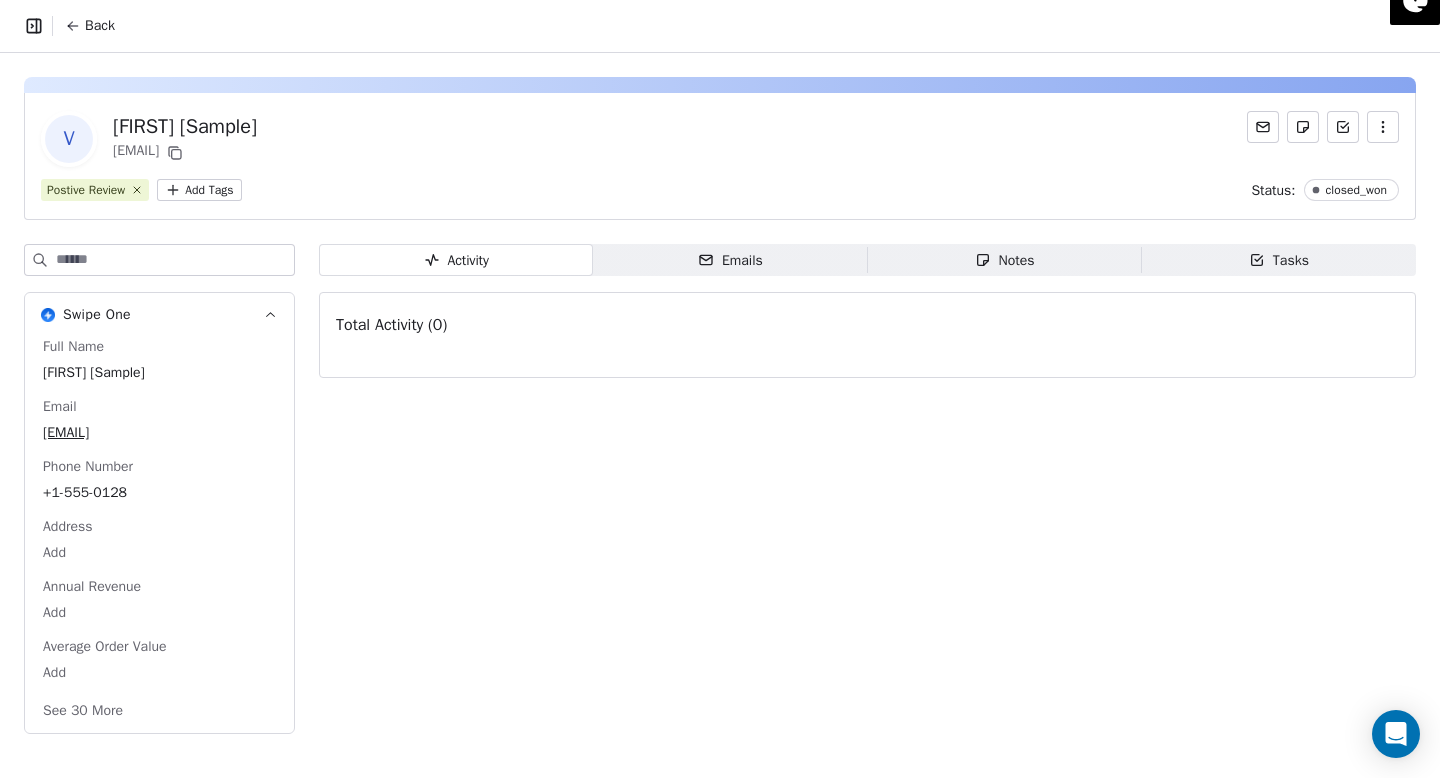 click on "Back" at bounding box center (100, 26) 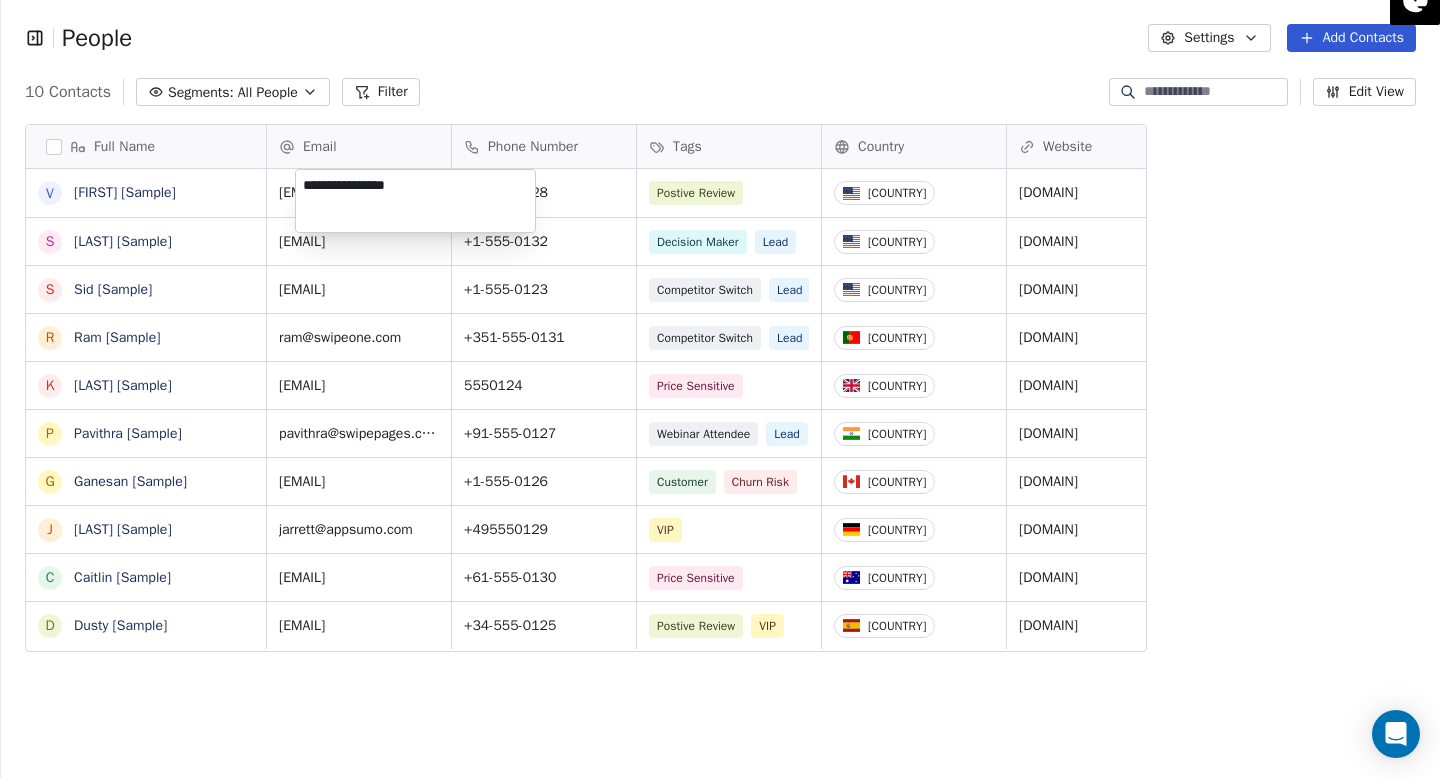 scroll, scrollTop: 1, scrollLeft: 0, axis: vertical 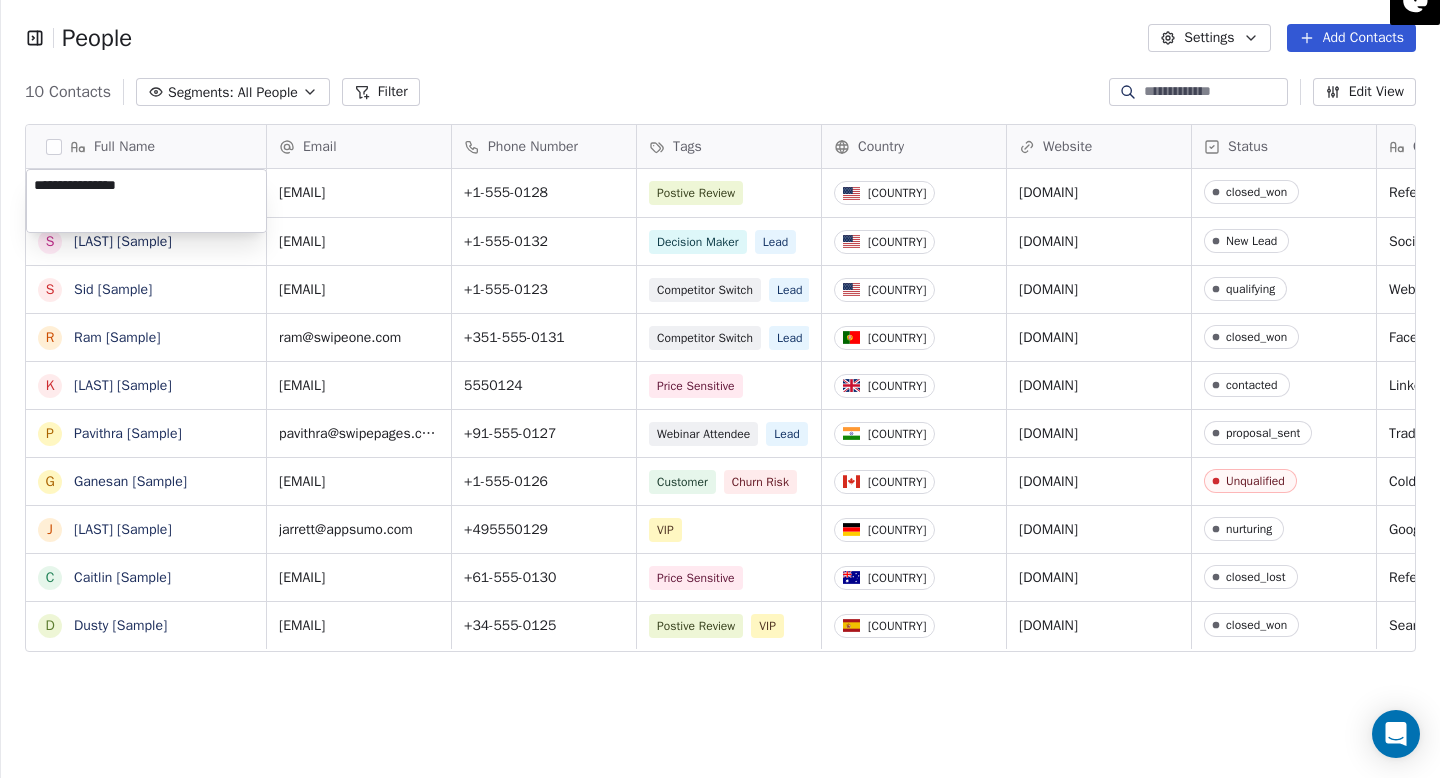 click on "People Settings  Add Contacts 10 Contacts Segments: All People Filter  Edit View Tag Add to Sequence Export Full Name V [FIRST] [LAST] S [LAST] S [LAST] R [LAST] K [LAST] P [LAST] G [LAST] J [LAST] C [LAST] D [LAST] Email Phone Number Tags Country Website Status Contact Source NPS Score Customer Lifetime Value Created Date IST [EMAIL] +1-555-0128 Postive Review [COUNTRY] [DOMAIN] closed_won Referral 9 US$45,000 Aug 05, 2025 04:44 PM [EMAIL] +1-555-0132 Decision Maker Lead [COUNTRY] [DOMAIN] New Lead Social Media 9 Aug 05, 2025 04:44 PM [EMAIL] +1-555-0123 Competitor Switch Lead [COUNTRY] [DOMAIN] qualifying Website Form US$0 Aug 05, 2025 04:44 PM [EMAIL] +351-555-0131 Competitor Switch Lead [COUNTRY] [DOMAIN] closed_won Facebook Ad 10 US$125,000 Aug 05, 2025 04:44 PM [EMAIL] +1-555-0124 Price Sensitive [COUNTRY] contacted US$0 5" at bounding box center [720, 389] 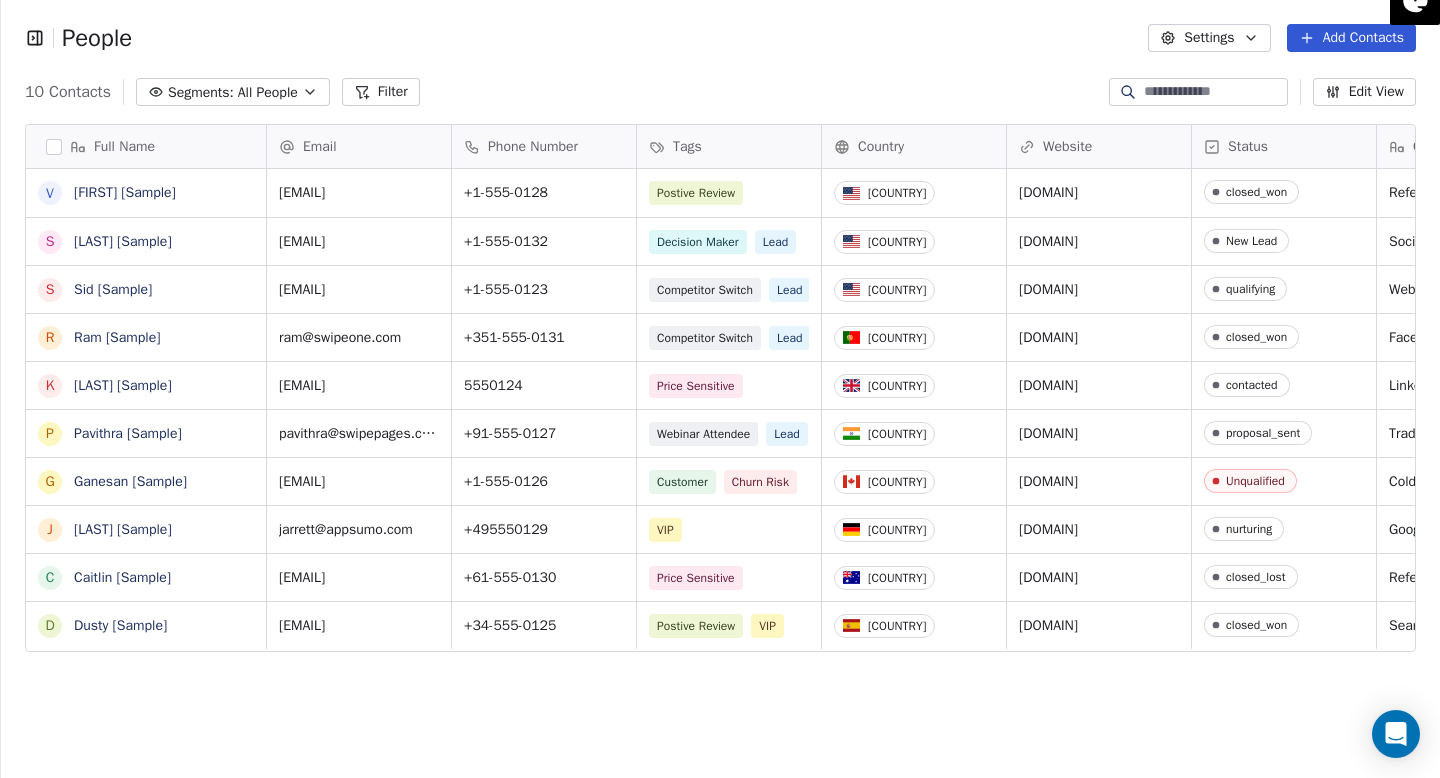 click 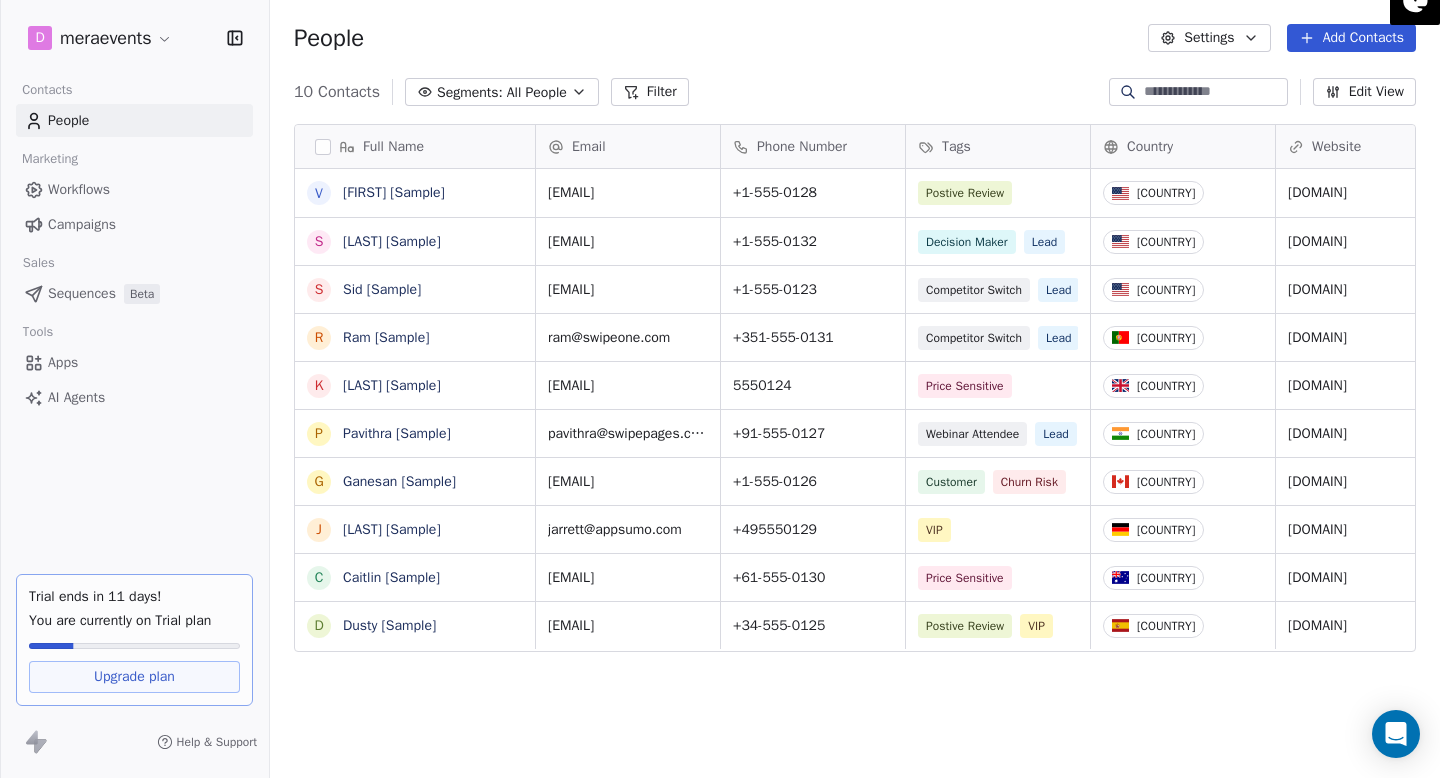 scroll, scrollTop: 685, scrollLeft: 1170, axis: both 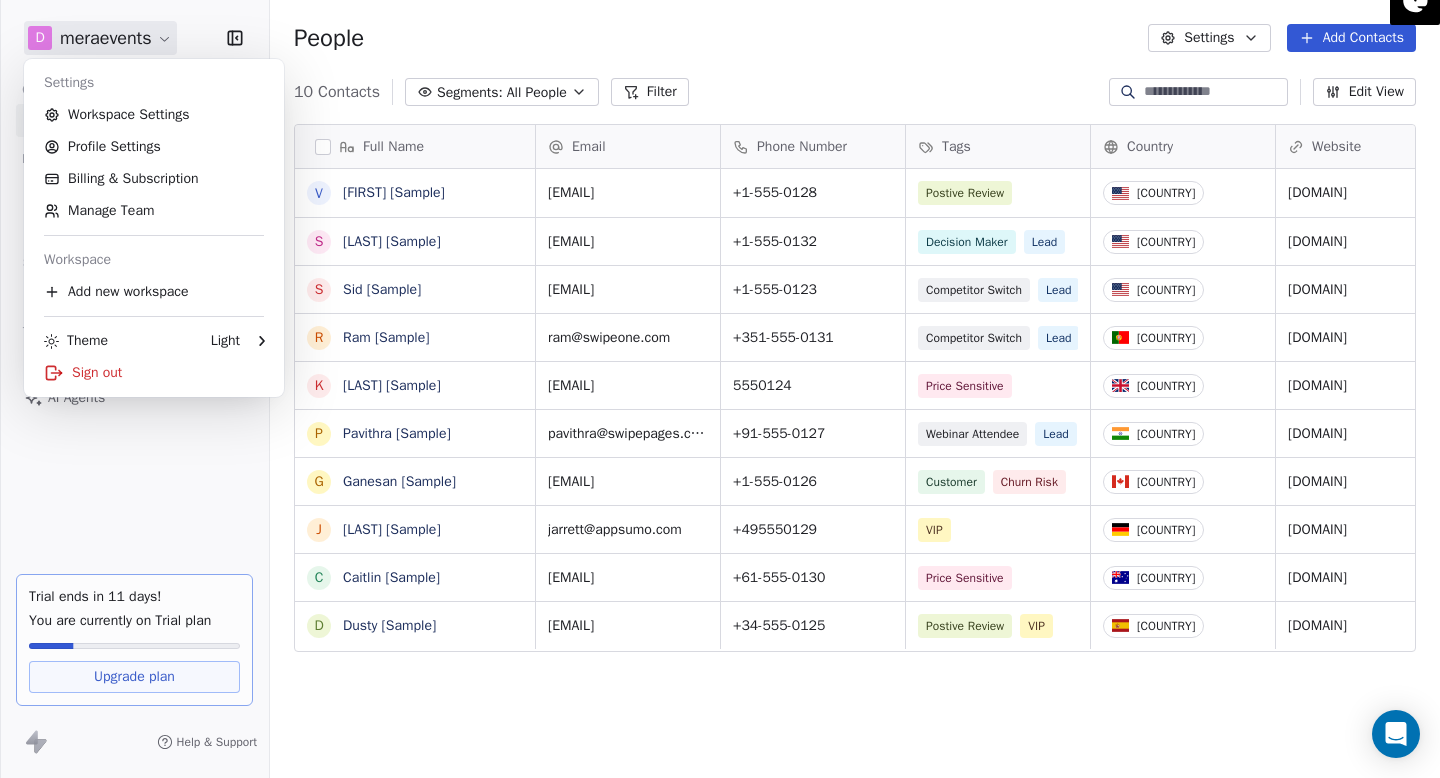 click on "D [BUSINESS] Contacts People Marketing Workflows Campaigns Sales Sequences Beta Tools Apps AI Agents Trial ends in 11 days! You are currently on Trial plan Upgrade plan Help & Support People Settings  Add Contacts 10 Contacts Segments: All People Filter  Edit View Tag Add to Sequence Export Full Name V [FIRST] [LAST] S [LAST] S [LAST] R [LAST] K [LAST] P [LAST] G [LAST] J [LAST] C [LAST] D [LAST] Email Phone Number Tags Country Website Status Contact Source NPS Score [EMAIL] +1-555-0128 Postive Review [COUNTRY] [DOMAIN] closed_won Referral 9 [EMAIL] +1-555-0132 Decision Maker Lead [COUNTRY] [DOMAIN] New Lead Social Media 9 [EMAIL] +1-555-0123 Competitor Switch Lead [COUNTRY] [DOMAIN] qualifying Website Form [EMAIL] +351-555-0131 Competitor Switch Lead [COUNTRY] [DOMAIN] closed_won Facebook Ad 10 [EMAIL] +1-555-0124 Price Sensitive 5" at bounding box center [720, 389] 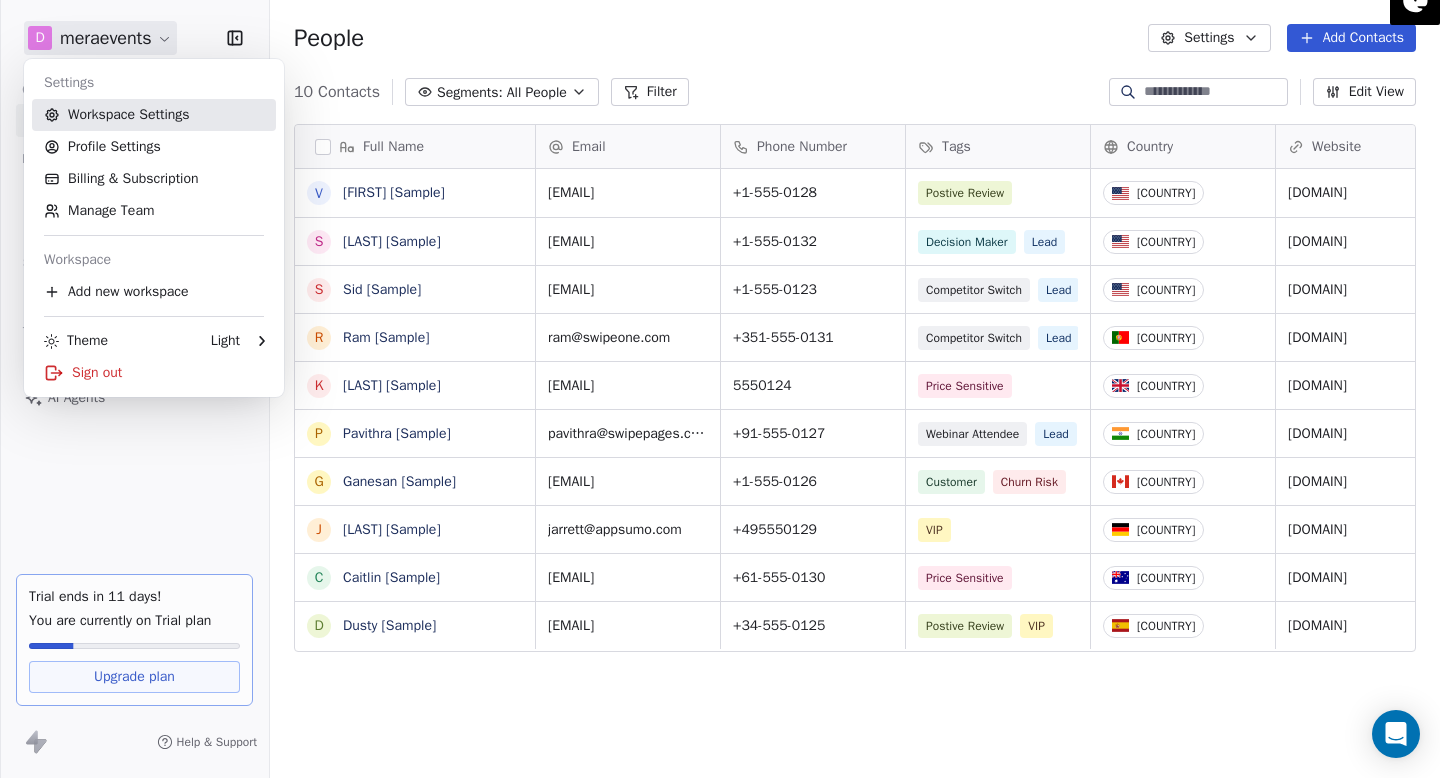 click on "Workspace Settings" at bounding box center (154, 115) 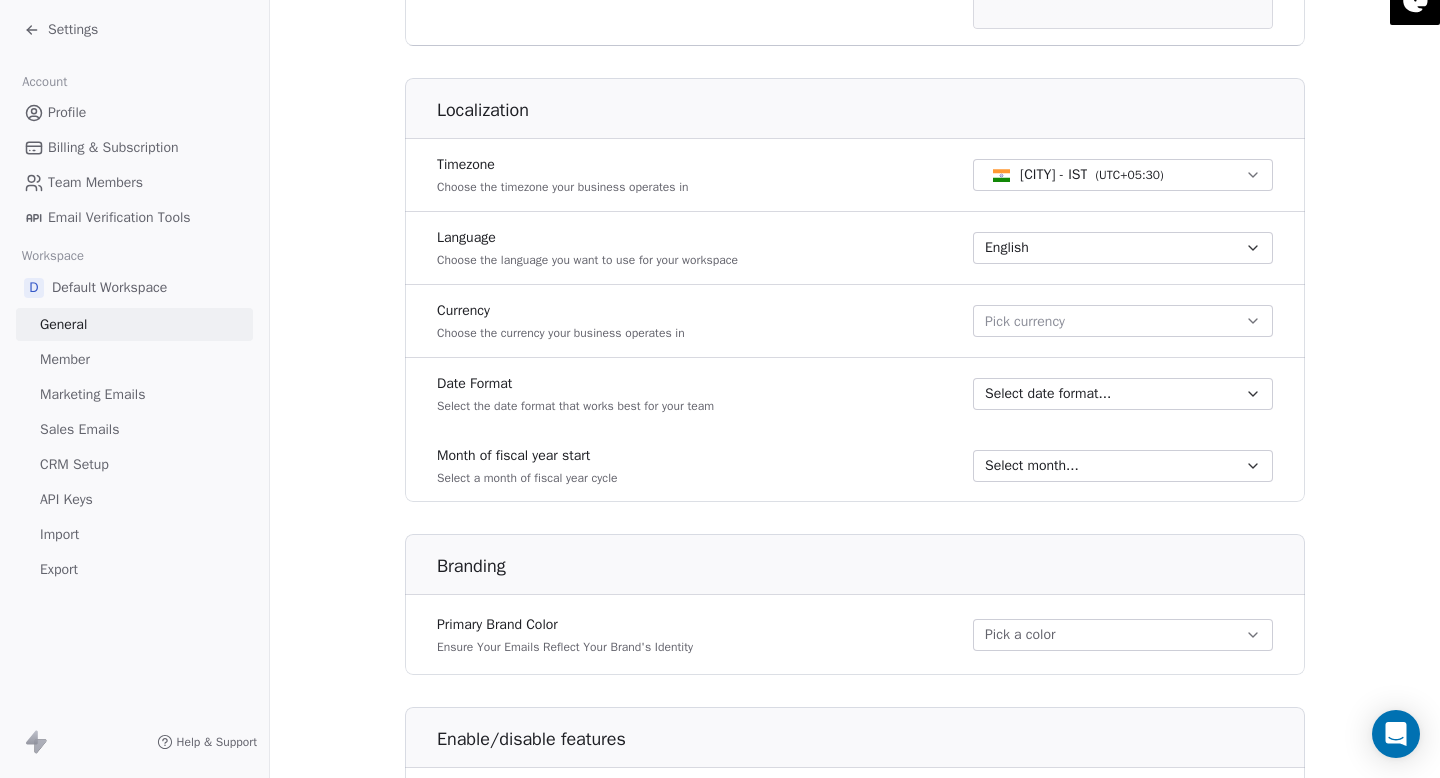 scroll, scrollTop: 1094, scrollLeft: 0, axis: vertical 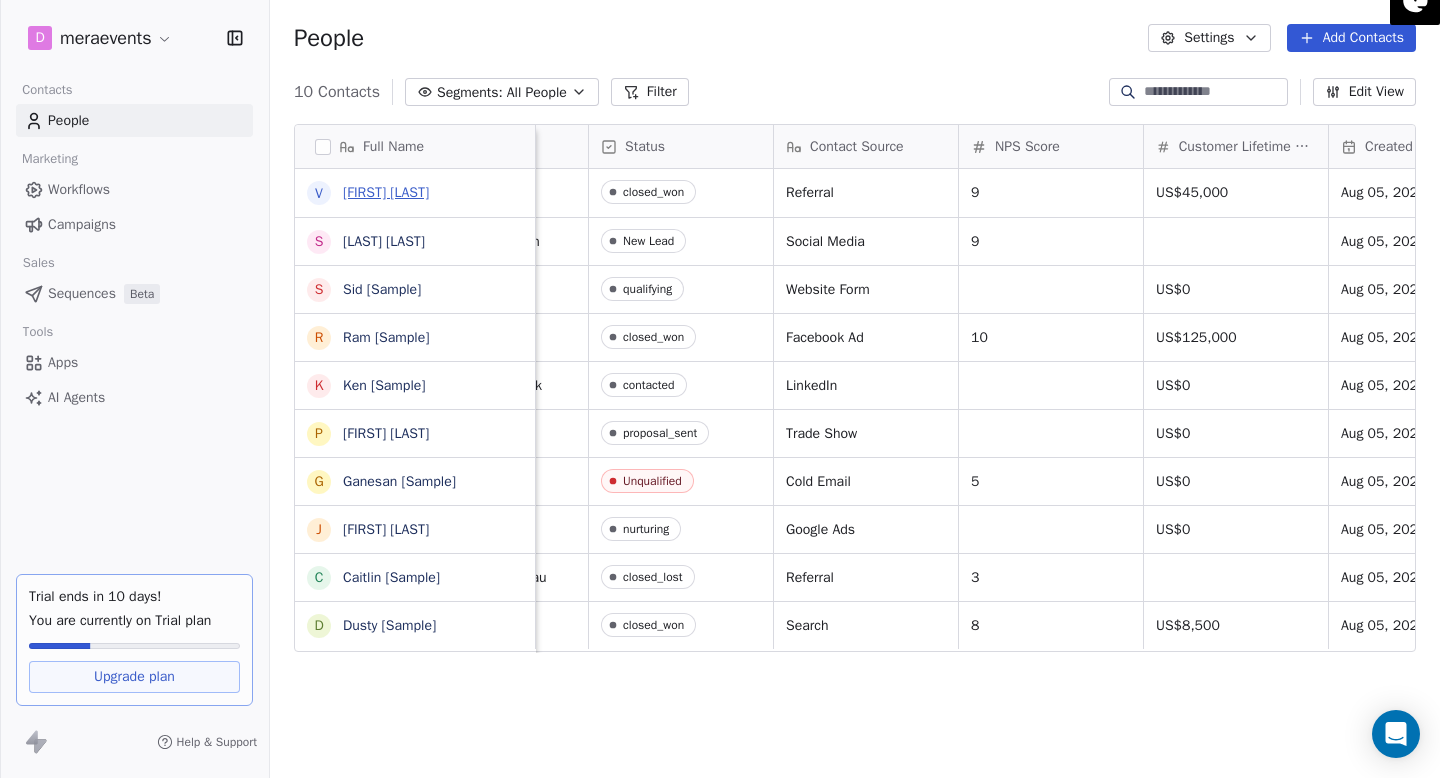 click on "[FIRST] [LAST]" at bounding box center (386, 192) 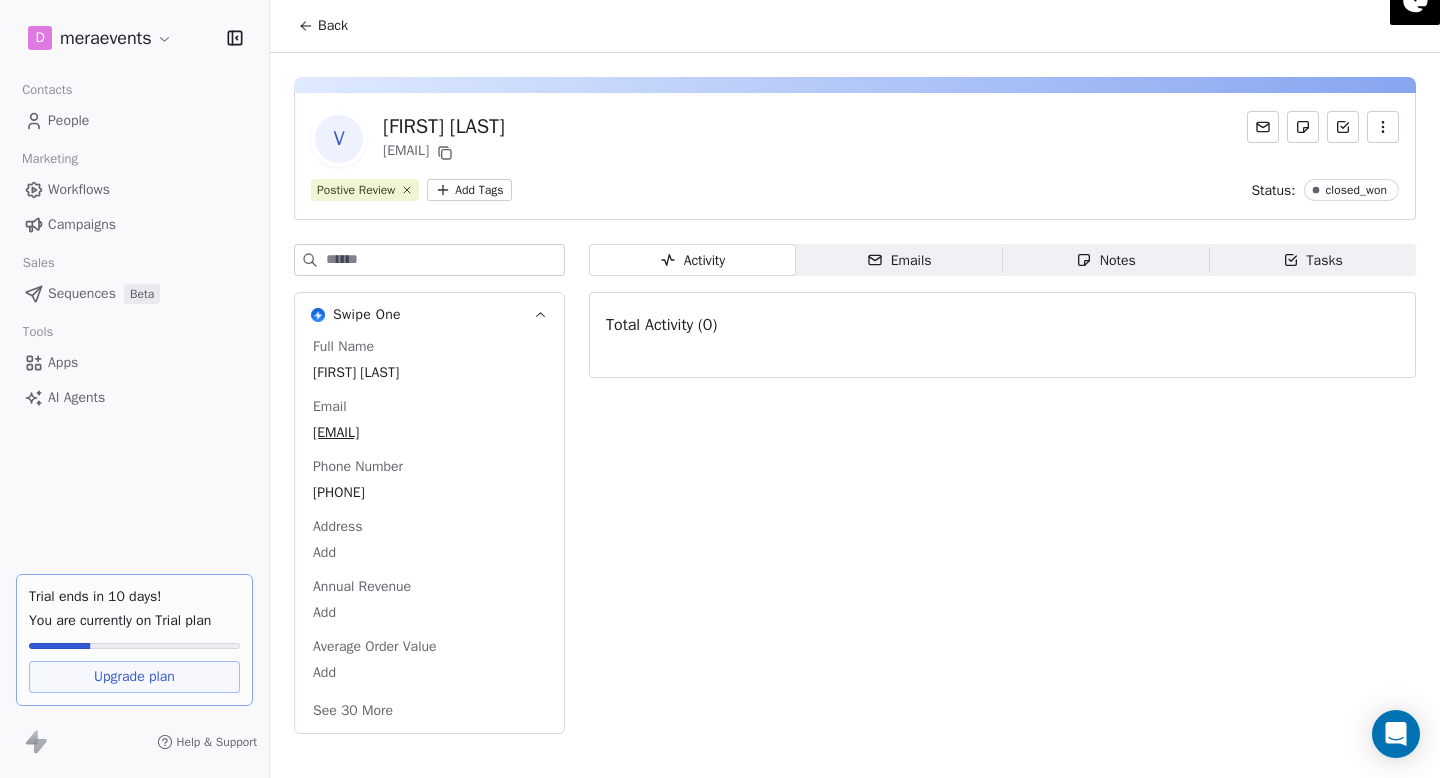 click 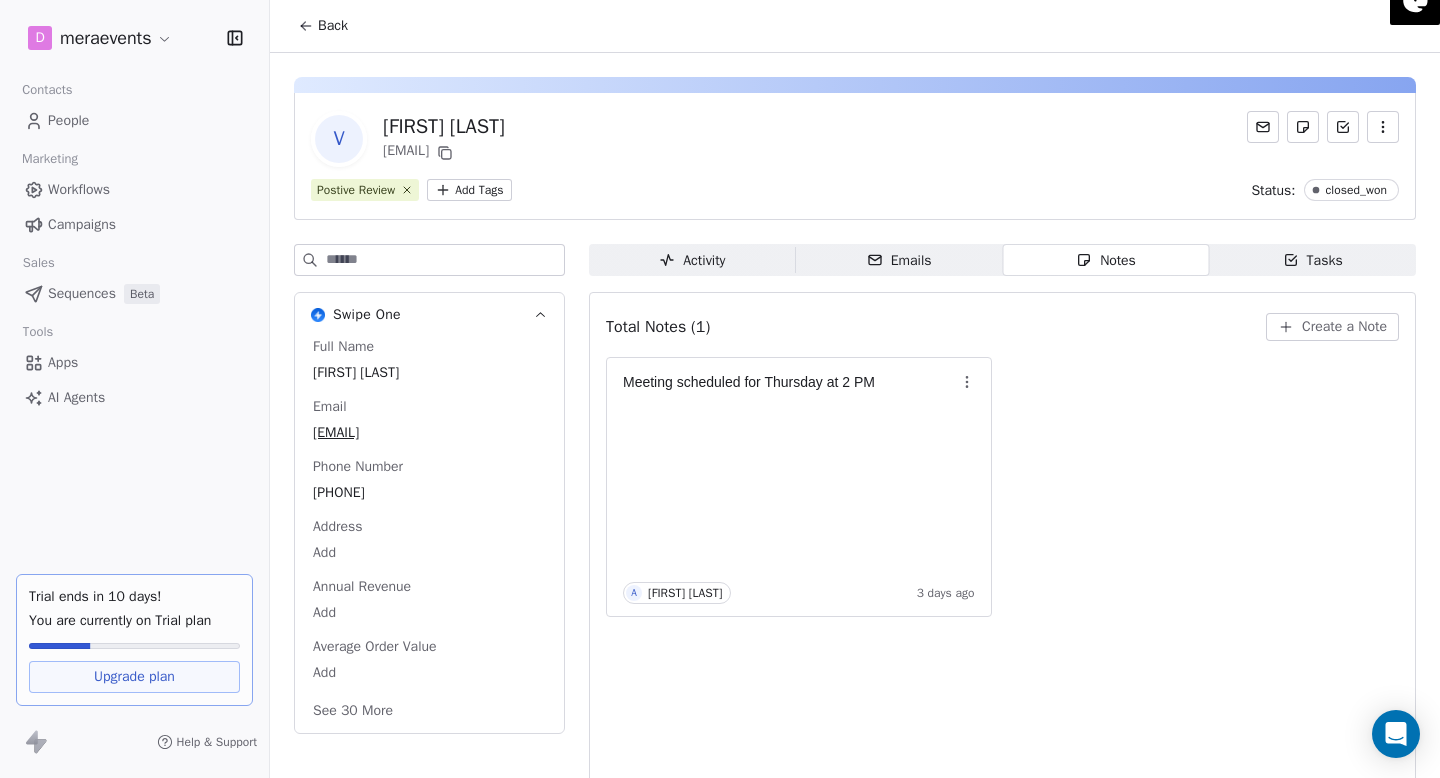 click on "Activity Activity" at bounding box center [692, 260] 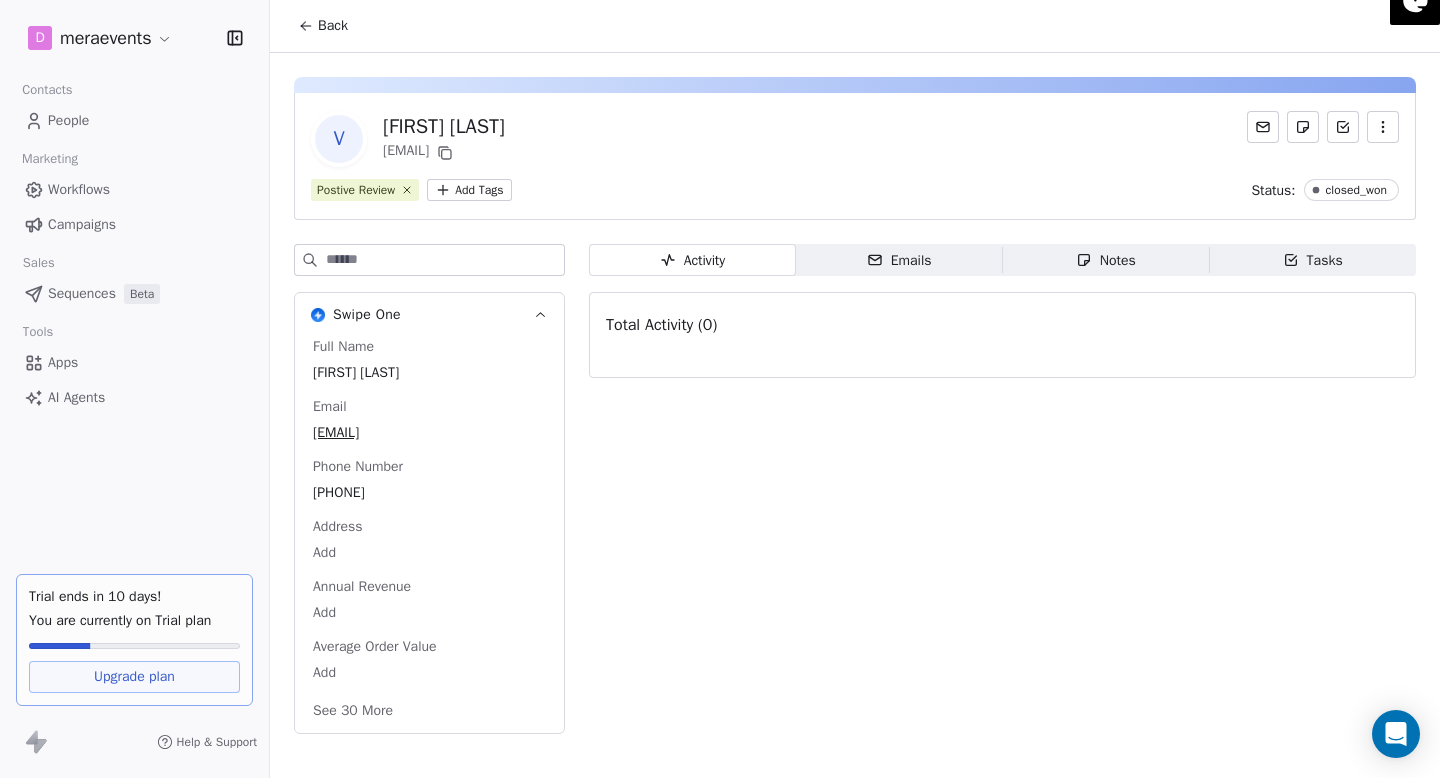 click on "Activity Activity Emails Emails   Notes   Notes Tasks Tasks Total Activity (0)" at bounding box center (1002, 495) 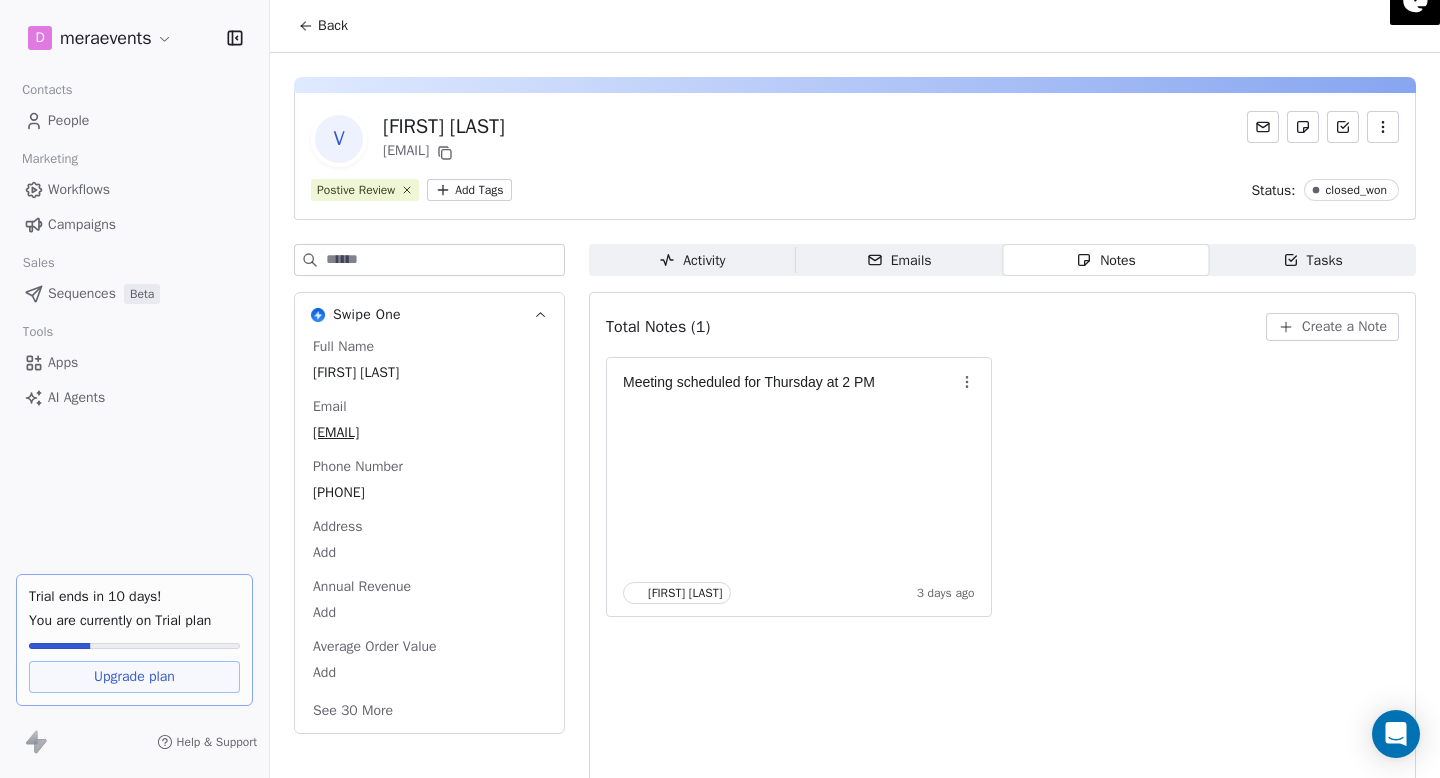 click on "Back" at bounding box center [333, 26] 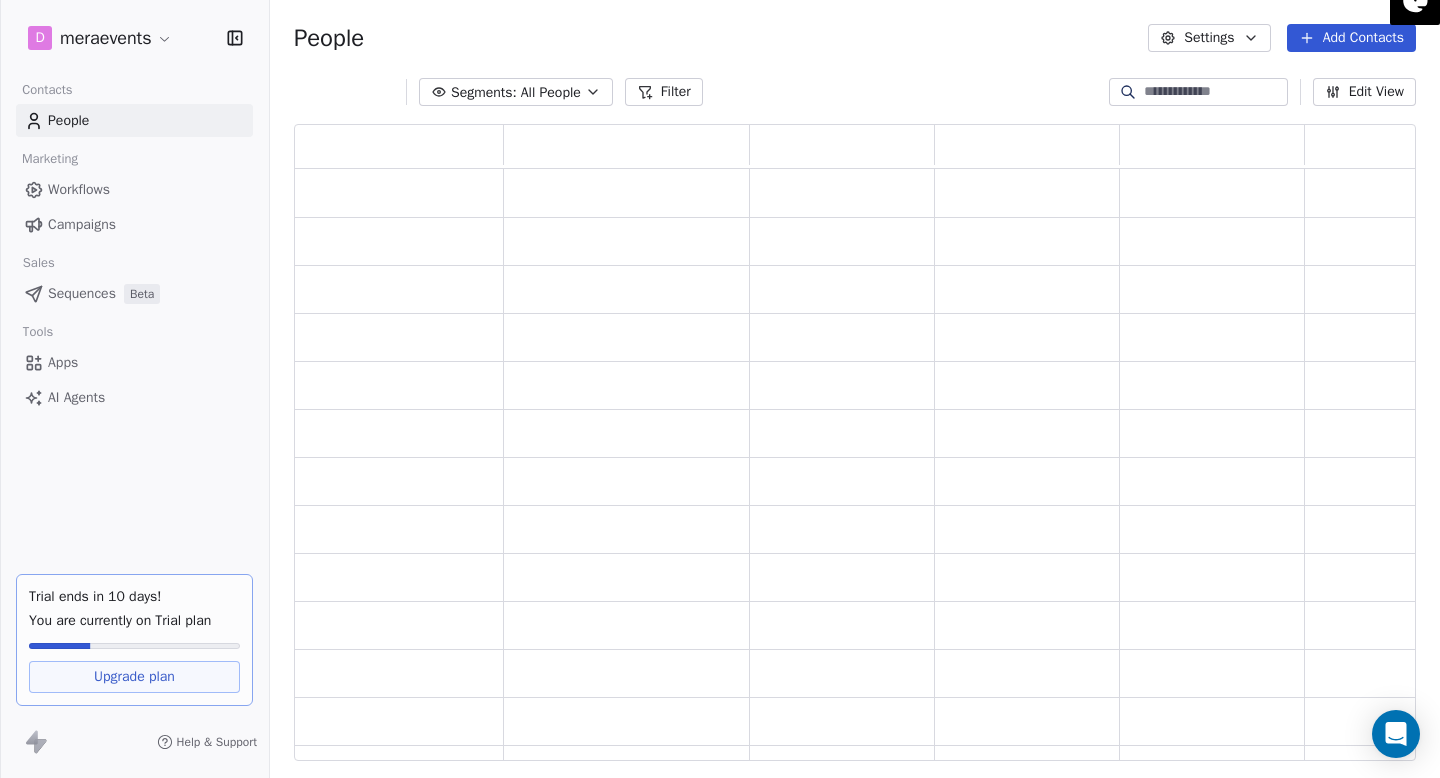 scroll, scrollTop: 1, scrollLeft: 1, axis: both 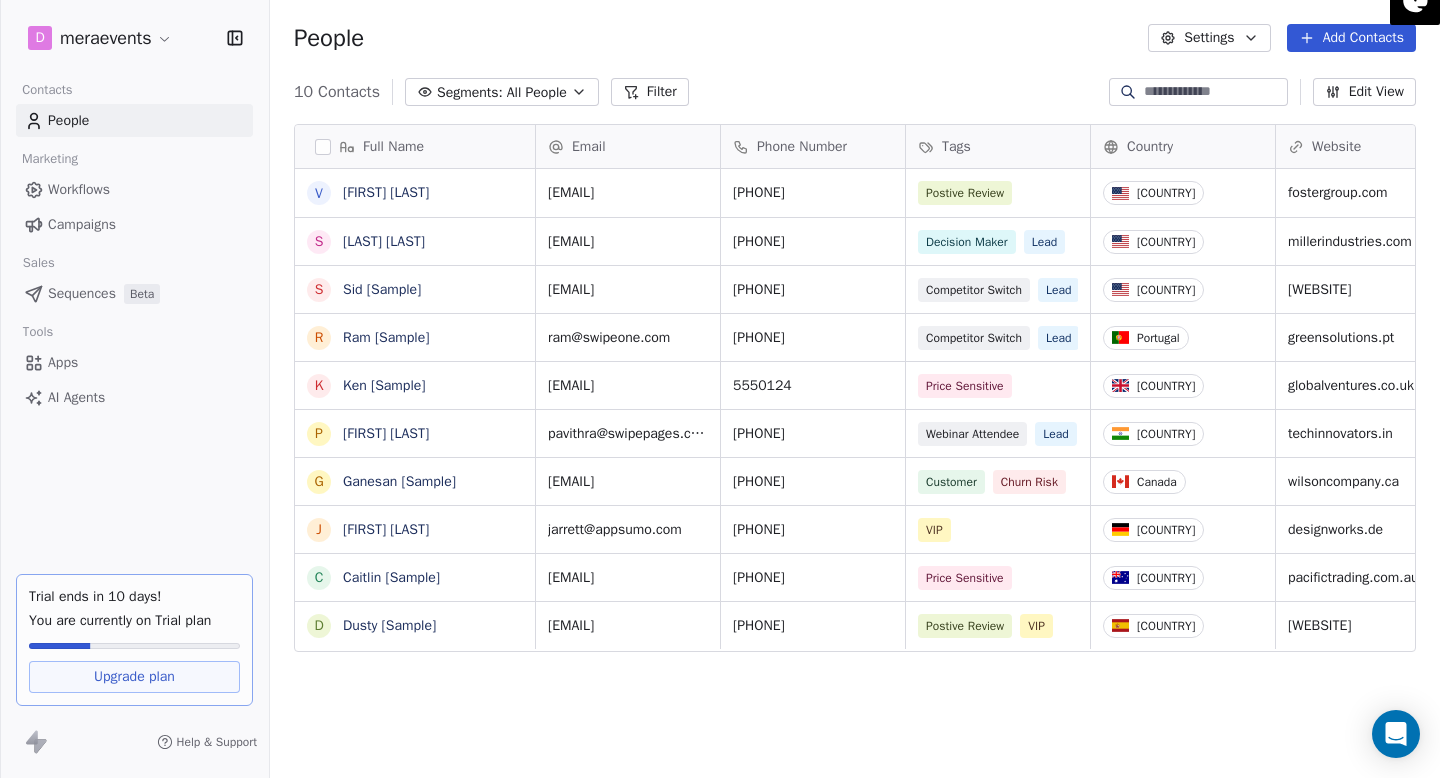 click on "Add Contacts" at bounding box center (1351, 38) 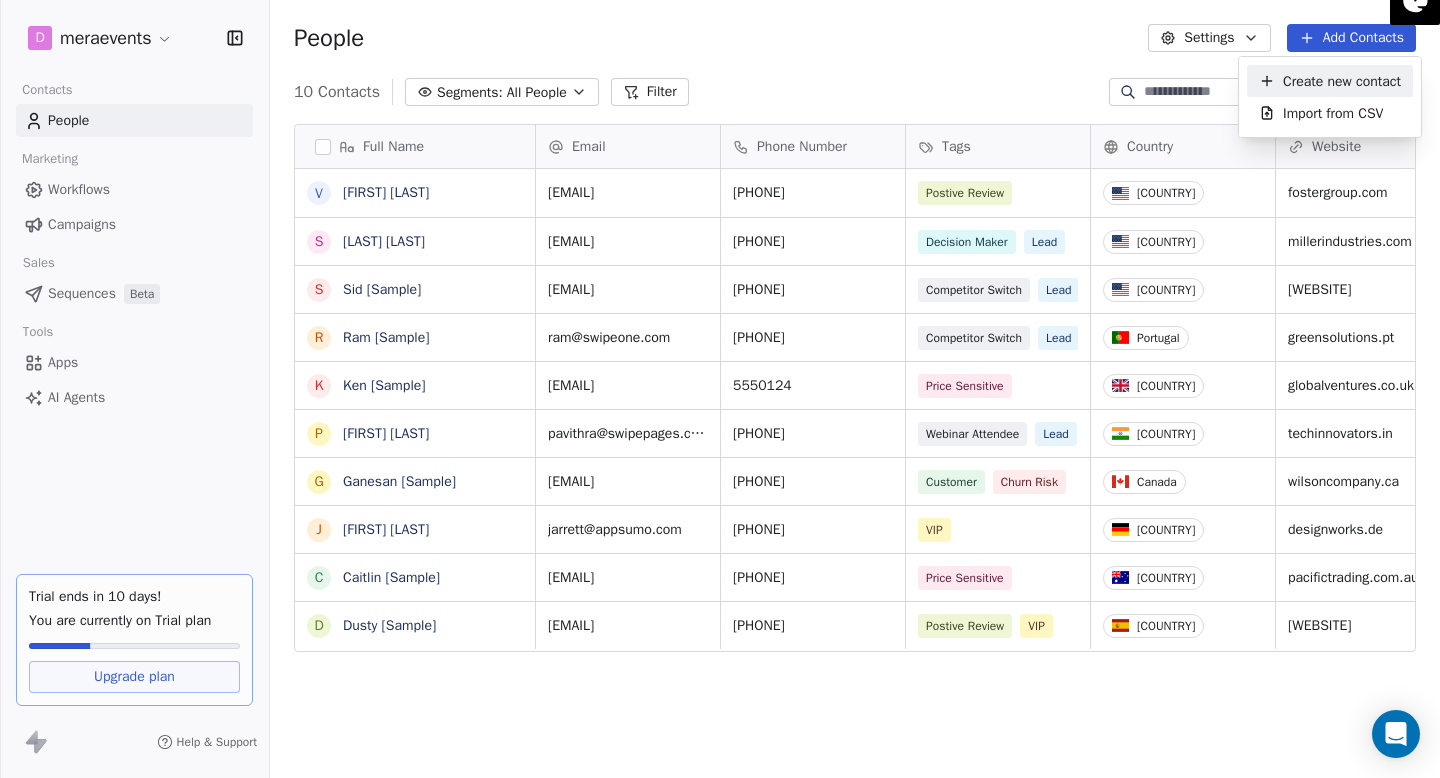 click on "Create new contact" at bounding box center [1342, 81] 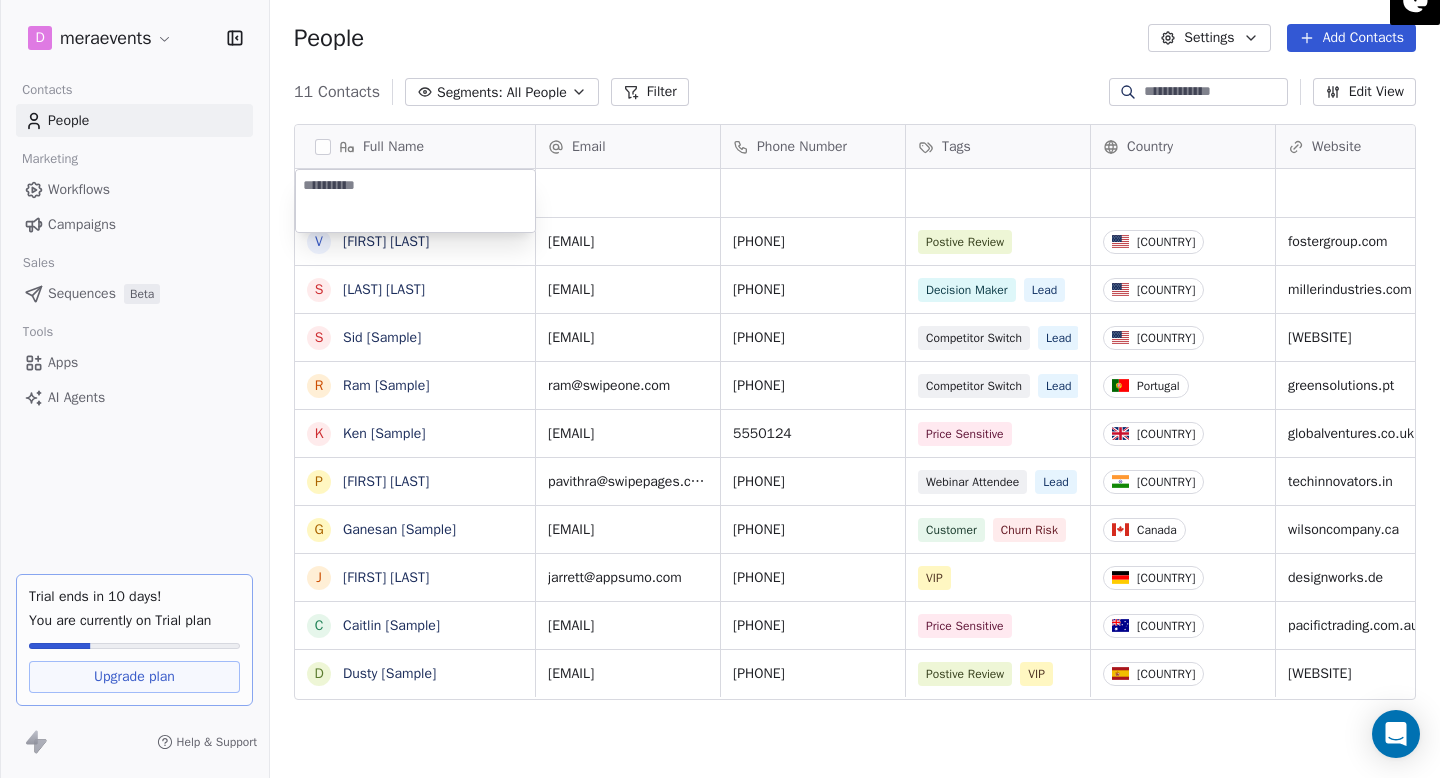 click on "D meraevents Contacts People Marketing Workflows Campaigns Sales Sequences Beta Tools Apps AI Agents Trial ends in 10 days! You are currently on Trial plan Upgrade plan Help & Support People Settings  Add Contacts 11 Contacts Segments: All People Filter  Edit View Tag Add to Sequence Export Full Name V Vanessa [Sample] S Swami [Sample] S Sid [Sample] R Ram [Sample] K Ken [Sample] P Pavithra [Sample] G Ganesan [Sample] J Jarrett [Sample] C Caitlin [Sample] D Dusty [Sample] Email Phone Number Tags Country Website Status Contact Source NPS Score vanessa@appsumo.com +1-555-0128 Postive Review United States fostergroup.com closed_won Referral 9 swami@swipeone.com +1-555-0132 Decision Maker Lead United States millerindustries.com New Lead Social Media 9 sid@swipepages.com +1-555-0123 Competitor Switch Lead United States alliedsolutions.com qualifying Website Form ram@swipeone.com +351-555-0131 Competitor Switch Lead Portugal greensolutions.pt closed_won Facebook Ad 10 ken@swipepages.com 5550124 Price Sensitive 5" at bounding box center (720, 389) 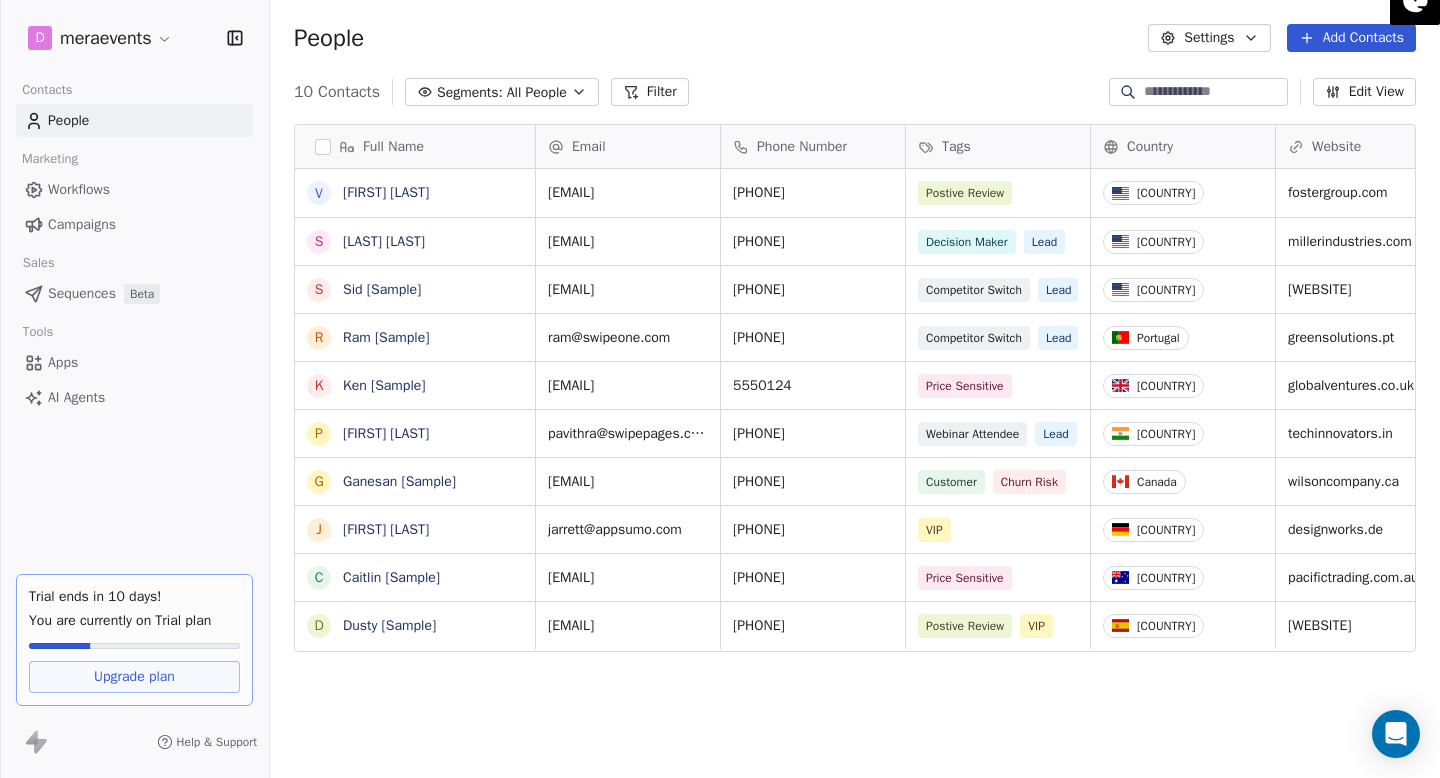 click on "Edit View" at bounding box center [1364, 92] 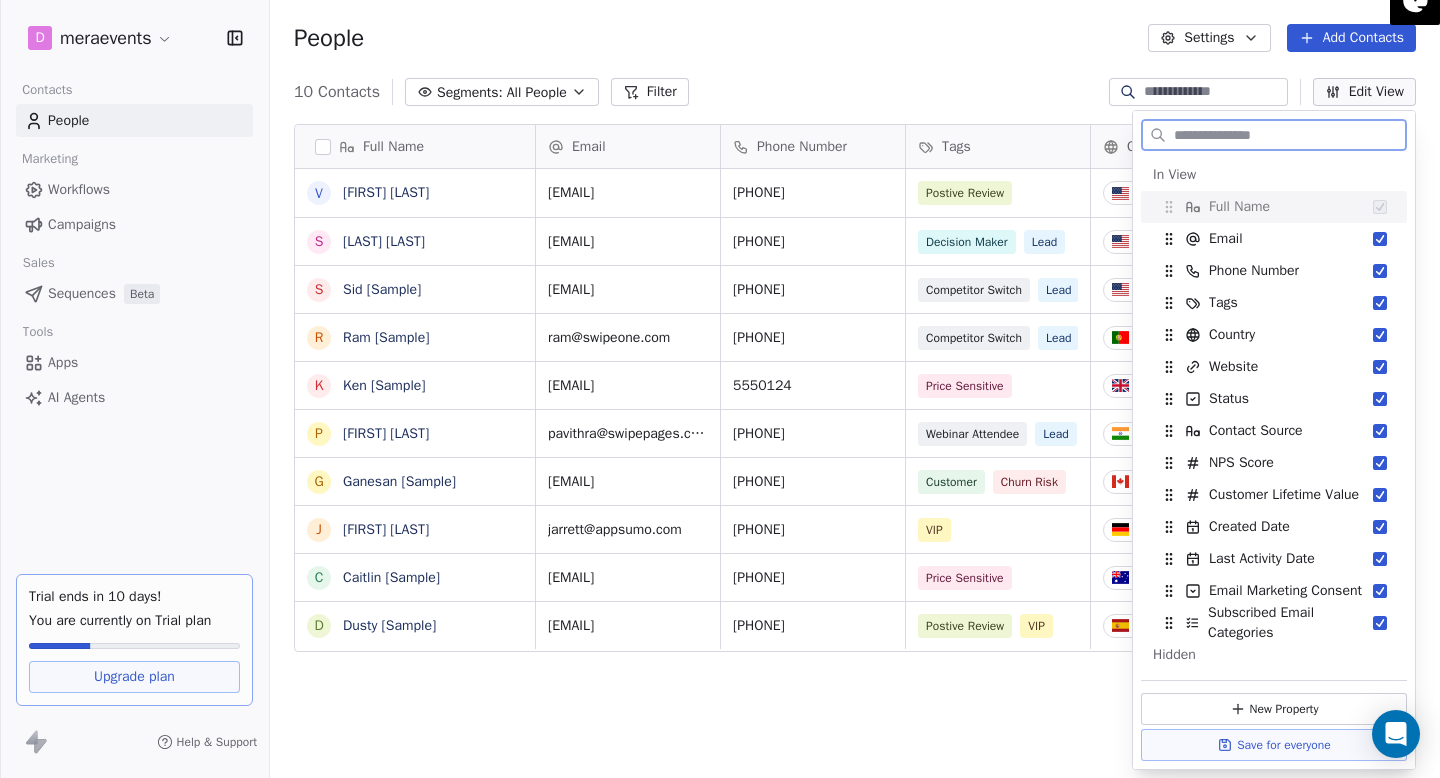 click on "Edit View" at bounding box center (1364, 92) 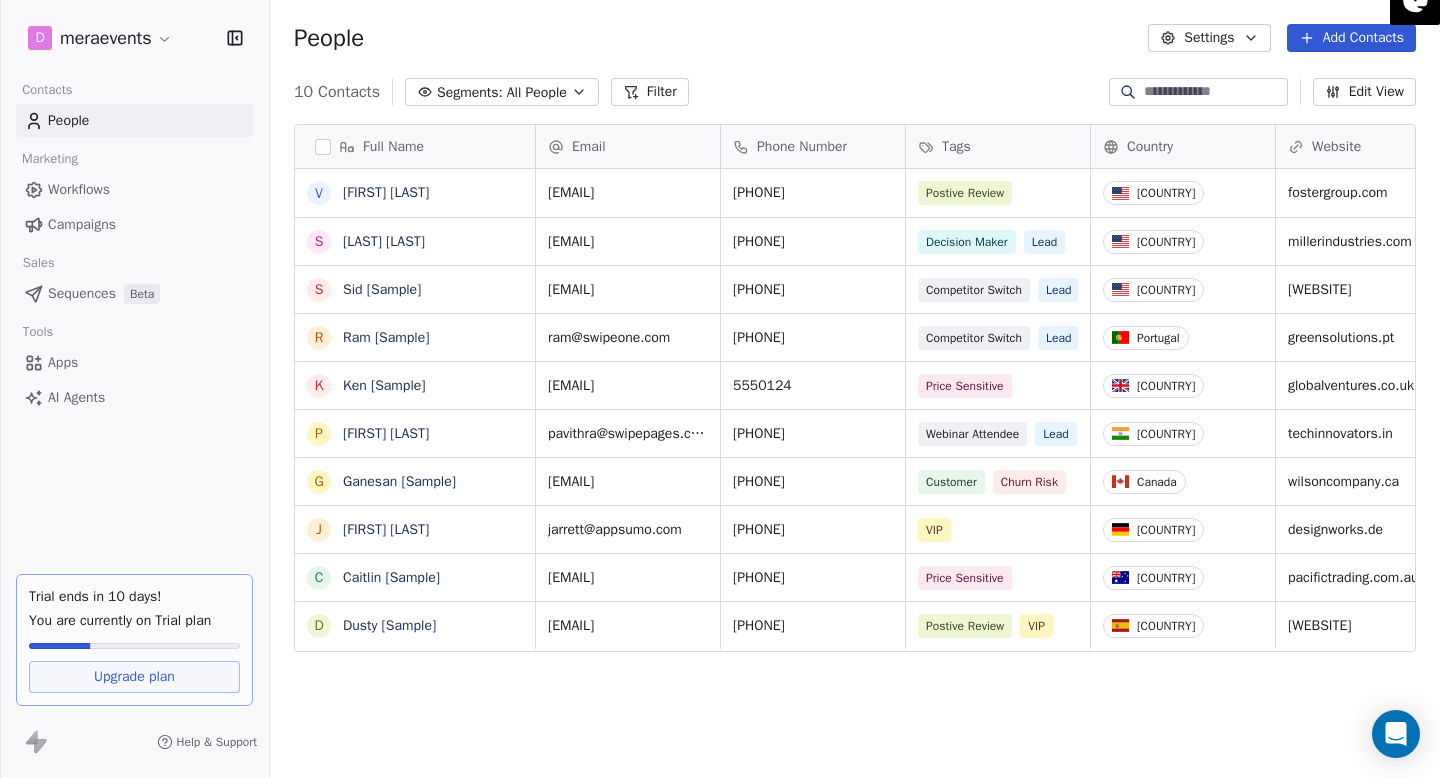 click on "Add Contacts" at bounding box center (1351, 38) 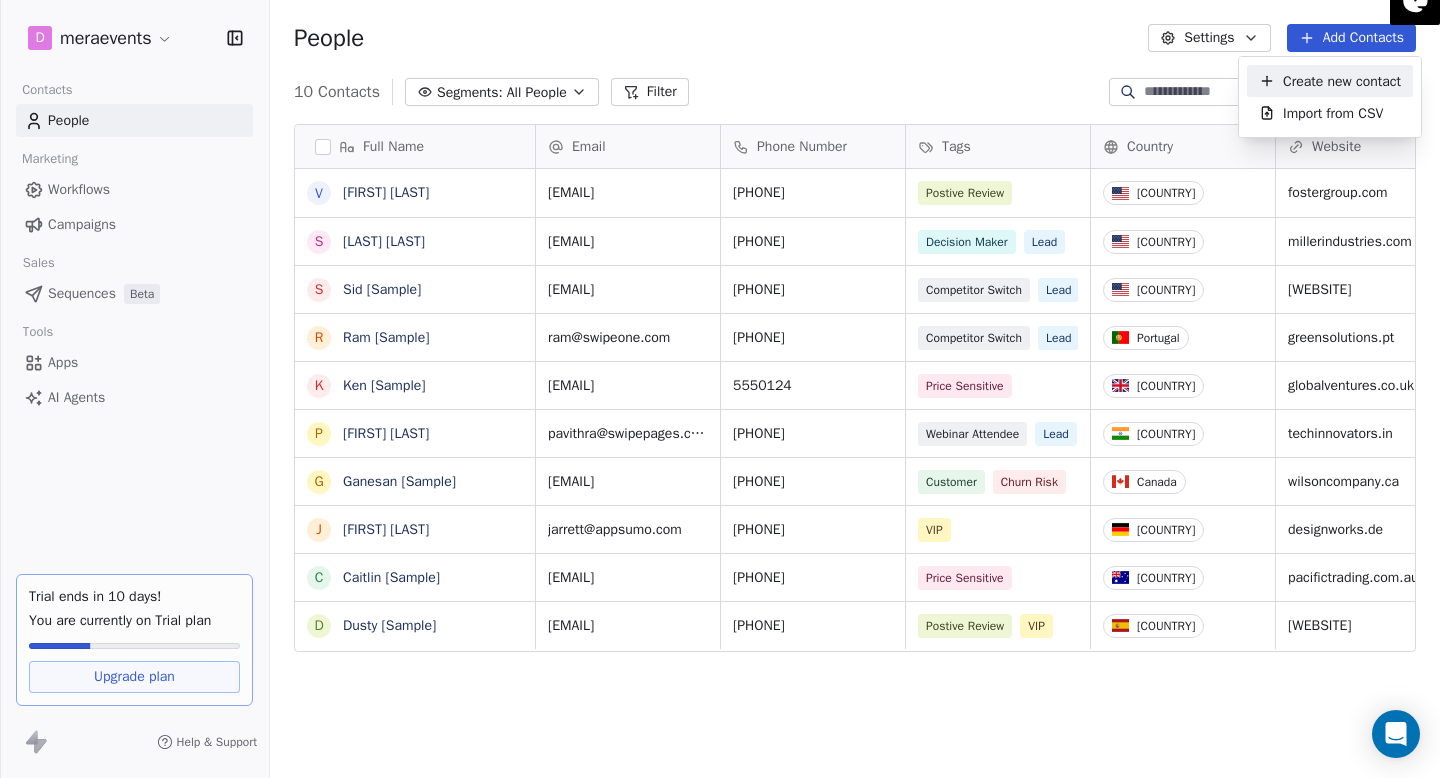 click on "Create new contact" at bounding box center [1342, 81] 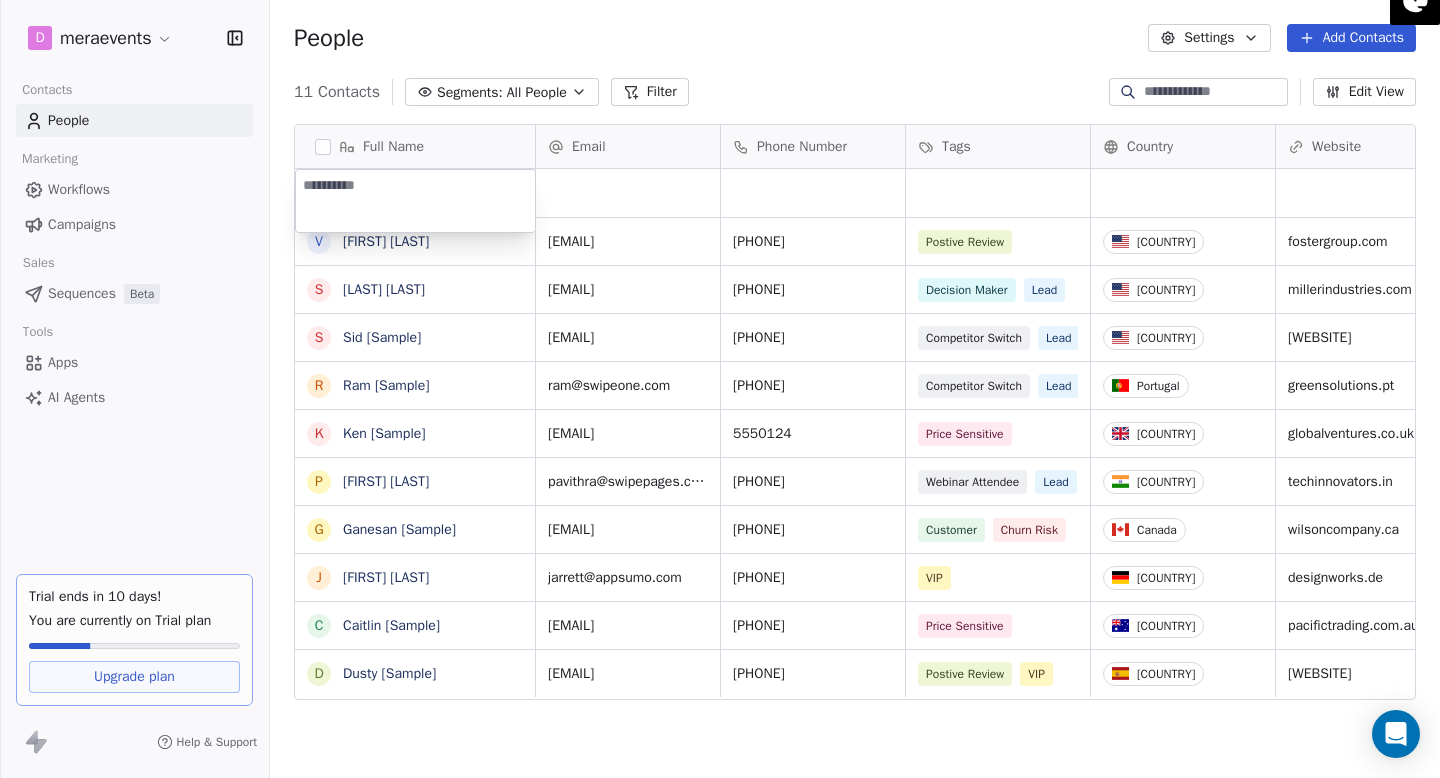 click on "D meraevents Contacts People Marketing Workflows Campaigns Sales Sequences Beta Tools Apps AI Agents Trial ends in 10 days! You are currently on Trial plan Upgrade plan Help & Support People Settings  Add Contacts 11 Contacts Segments: All People Filter  Edit View Tag Add to Sequence Export Full Name V Vanessa [Sample] S Swami [Sample] S Sid [Sample] R Ram [Sample] K Ken [Sample] P Pavithra [Sample] G Ganesan [Sample] J Jarrett [Sample] C Caitlin [Sample] D Dusty [Sample] Email Phone Number Tags Country Website Status Contact Source NPS Score vanessa@appsumo.com +1-555-0128 Postive Review United States fostergroup.com closed_won Referral 9 swami@swipeone.com +1-555-0132 Decision Maker Lead United States millerindustries.com New Lead Social Media 9 sid@swipepages.com +1-555-0123 Competitor Switch Lead United States alliedsolutions.com qualifying Website Form ram@swipeone.com +351-555-0131 Competitor Switch Lead Portugal greensolutions.pt closed_won Facebook Ad 10 ken@swipepages.com 5550124 Price Sensitive 5" at bounding box center [720, 389] 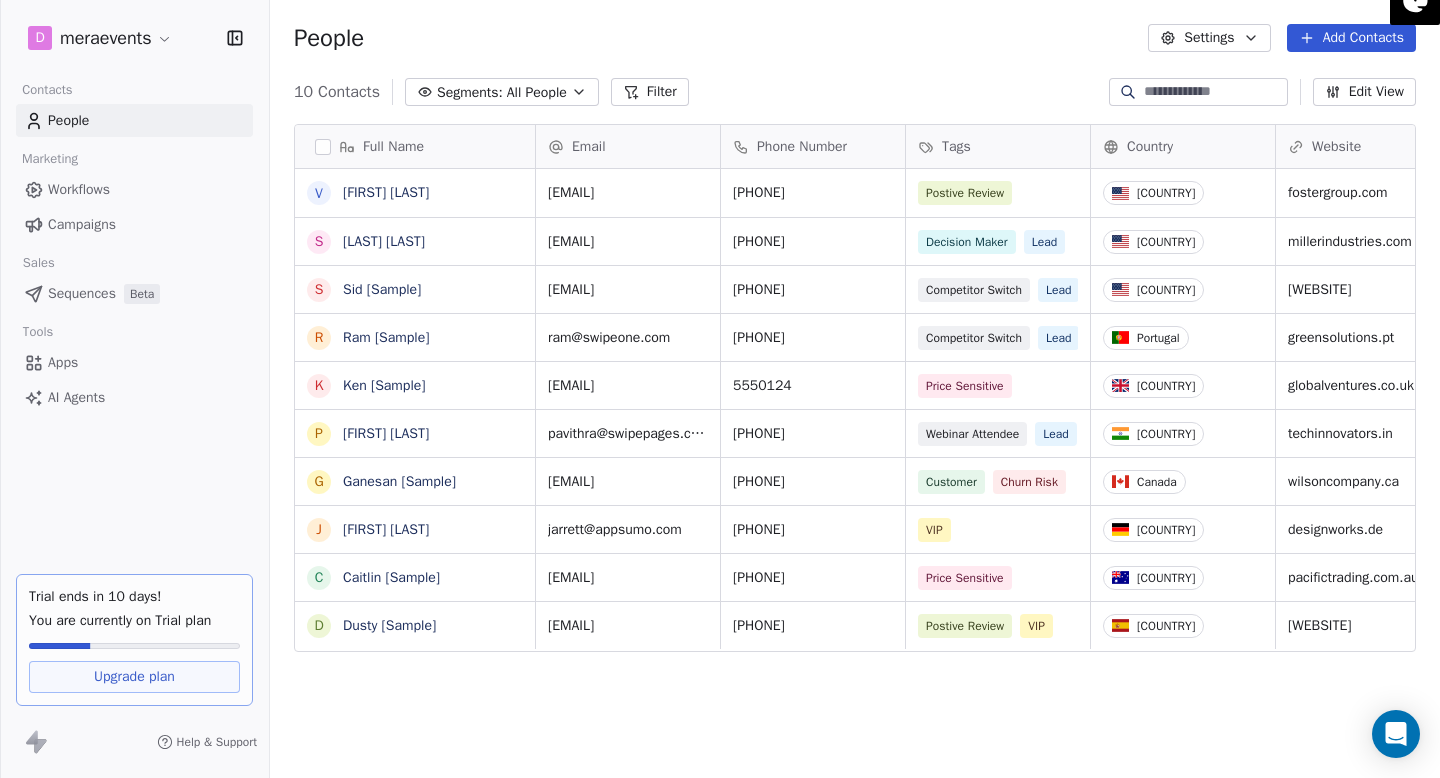 click 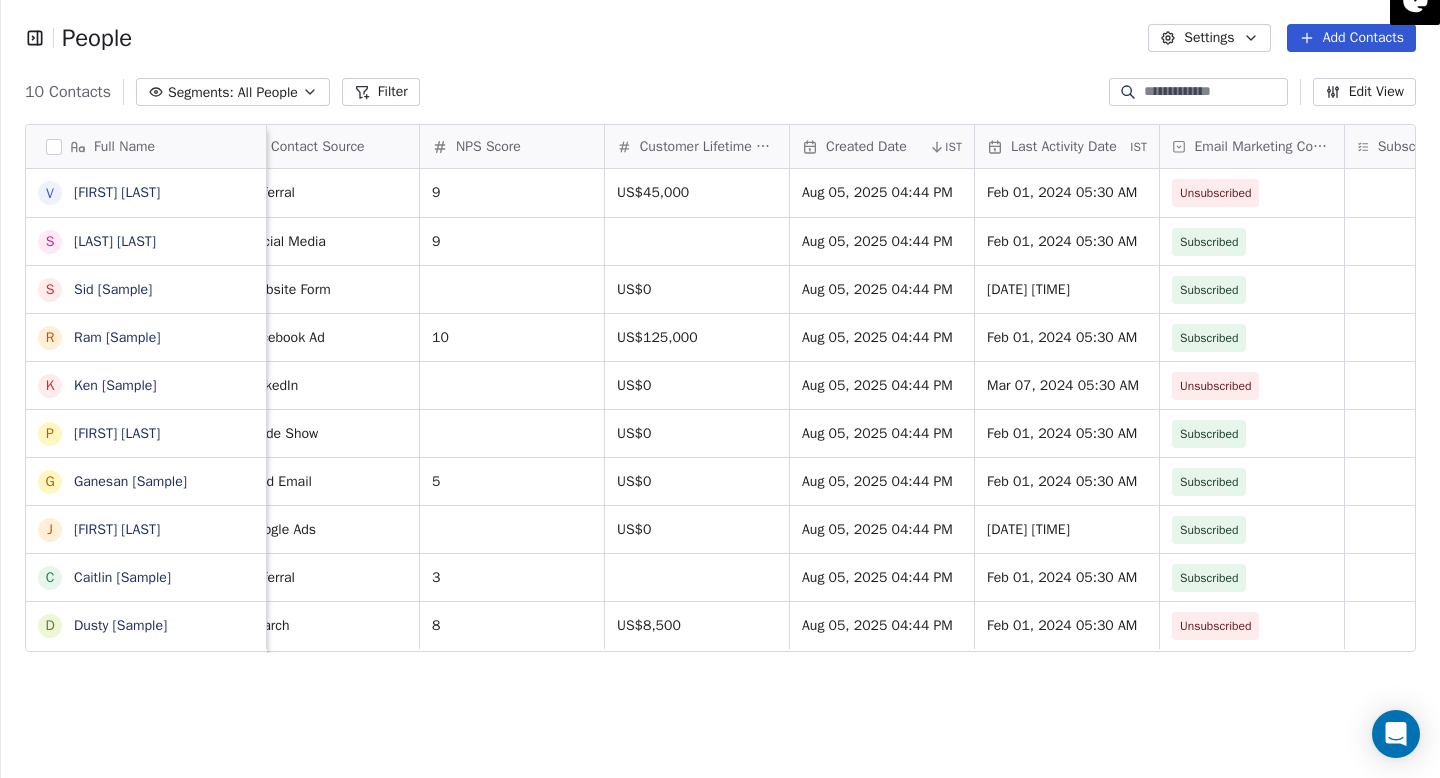 scroll, scrollTop: 0, scrollLeft: 0, axis: both 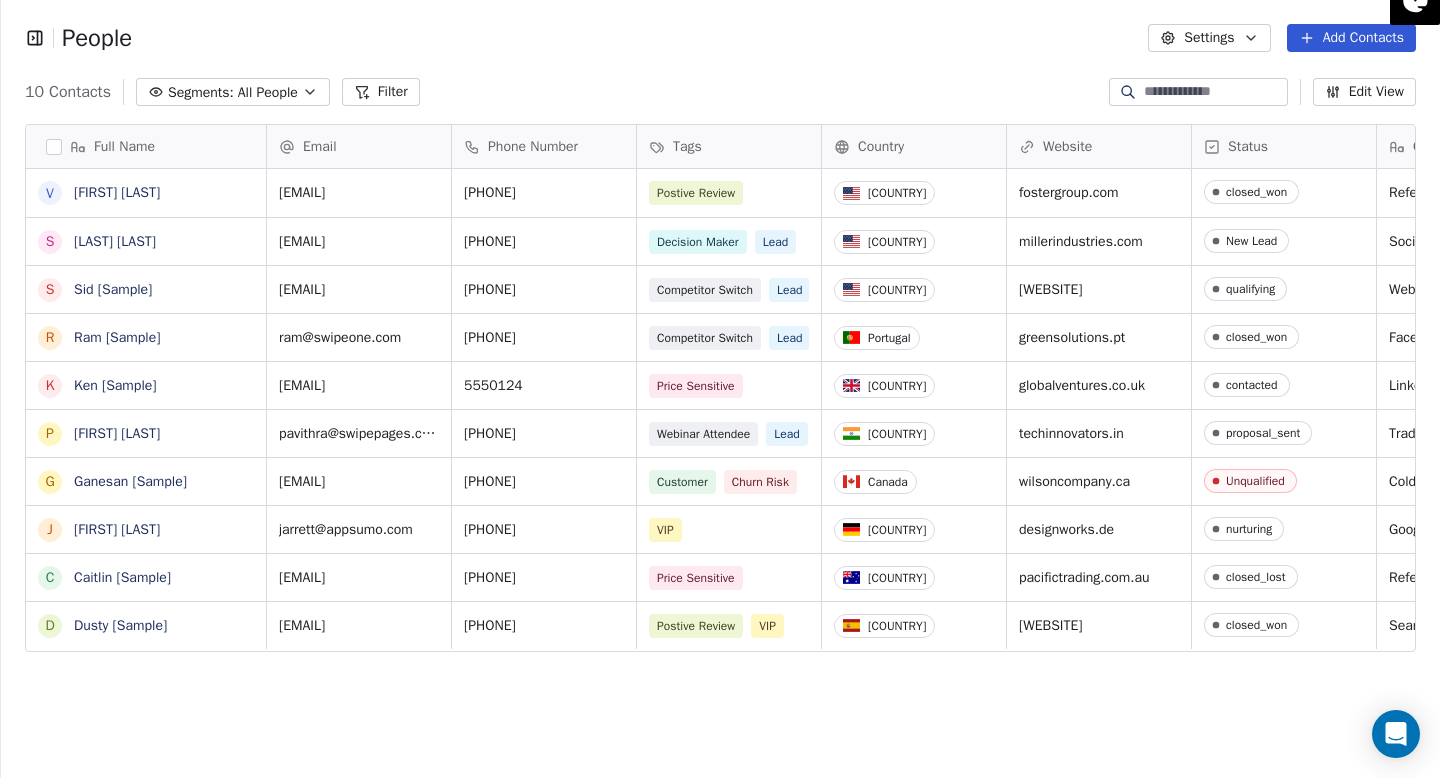 click on "Add Contacts" at bounding box center [1351, 38] 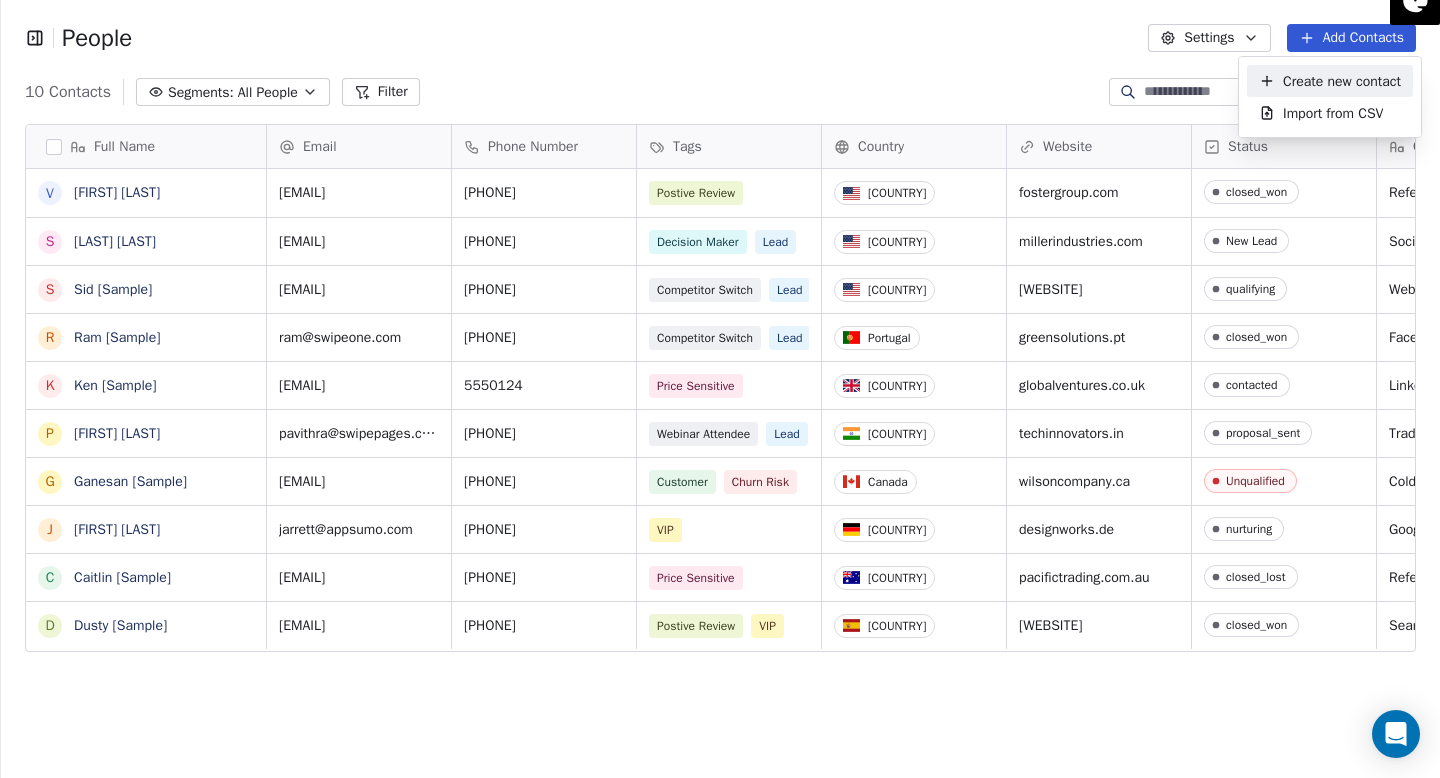 click on "Create new contact" at bounding box center (1342, 81) 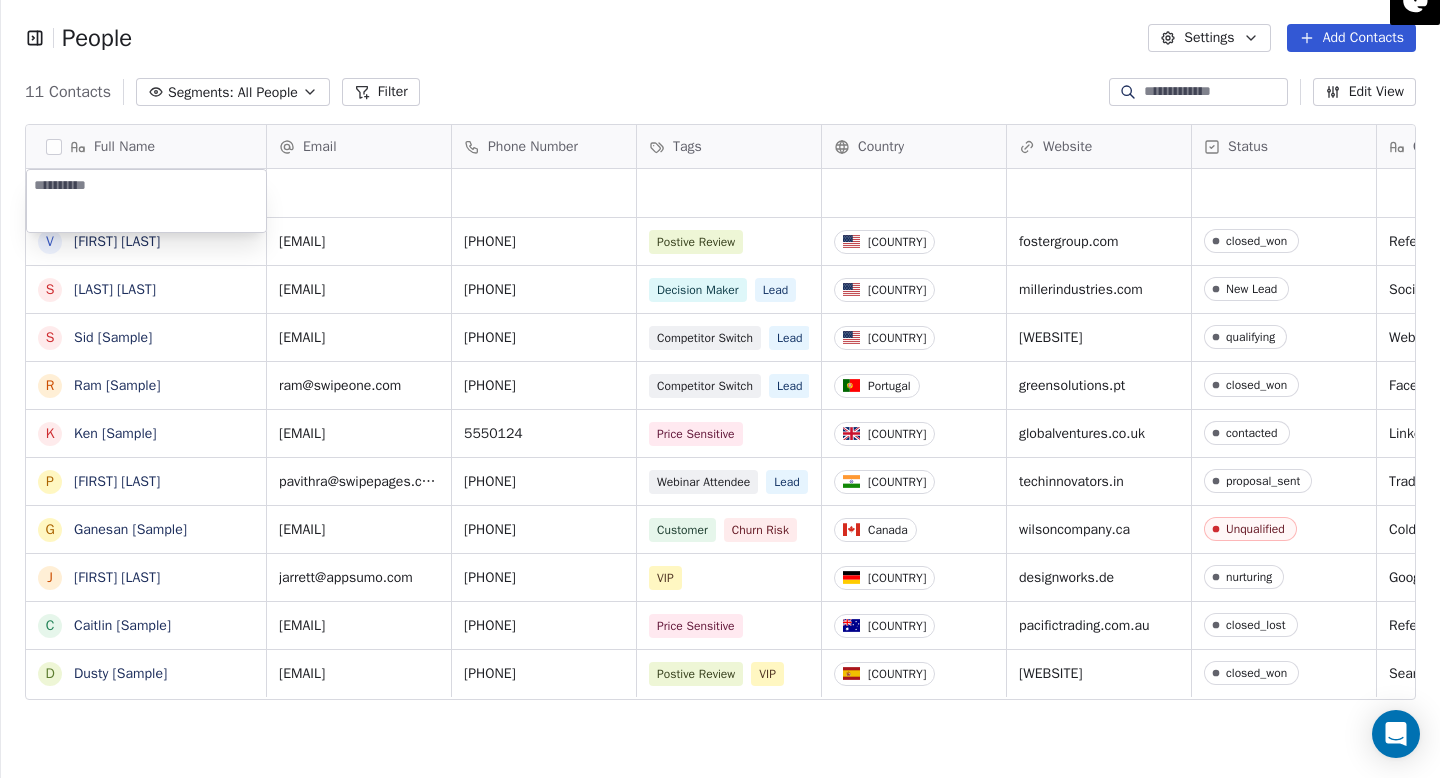 click on "People Settings  Add Contacts 11 Contacts Segments: All People Filter  Edit View Tag Add to Sequence Export Full Name V Vanessa [Sample] S Swami [Sample] S Sid [Sample] R Ram [Sample] K Ken [Sample] P Pavithra [Sample] G Ganesan [Sample] J Jarrett [Sample] C Caitlin [Sample] D Dusty [Sample] Email Phone Number Tags Country Website Status Contact Source NPS Score Customer Lifetime Value Created Date IST Aug 09, 2025 12:32 AM vanessa@appsumo.com +1-555-0128 Postive Review United States fostergroup.com closed_won Referral 9 US$45,000 Aug 05, 2025 04:44 PM swami@swipeone.com +1-555-0132 Decision Maker Lead United States millerindustries.com New Lead Social Media 9 Aug 05, 2025 04:44 PM sid@swipepages.com +1-555-0123 Competitor Switch Lead United States alliedsolutions.com qualifying Website Form US$0 Aug 05, 2025 04:44 PM ram@swipeone.com +351-555-0131 Competitor Switch Lead Portugal greensolutions.pt closed_won Facebook Ad 10 US$125,000 Aug 05, 2025 04:44 PM ken@swipepages.com 5550124 Price Sensitive contacted" at bounding box center (720, 389) 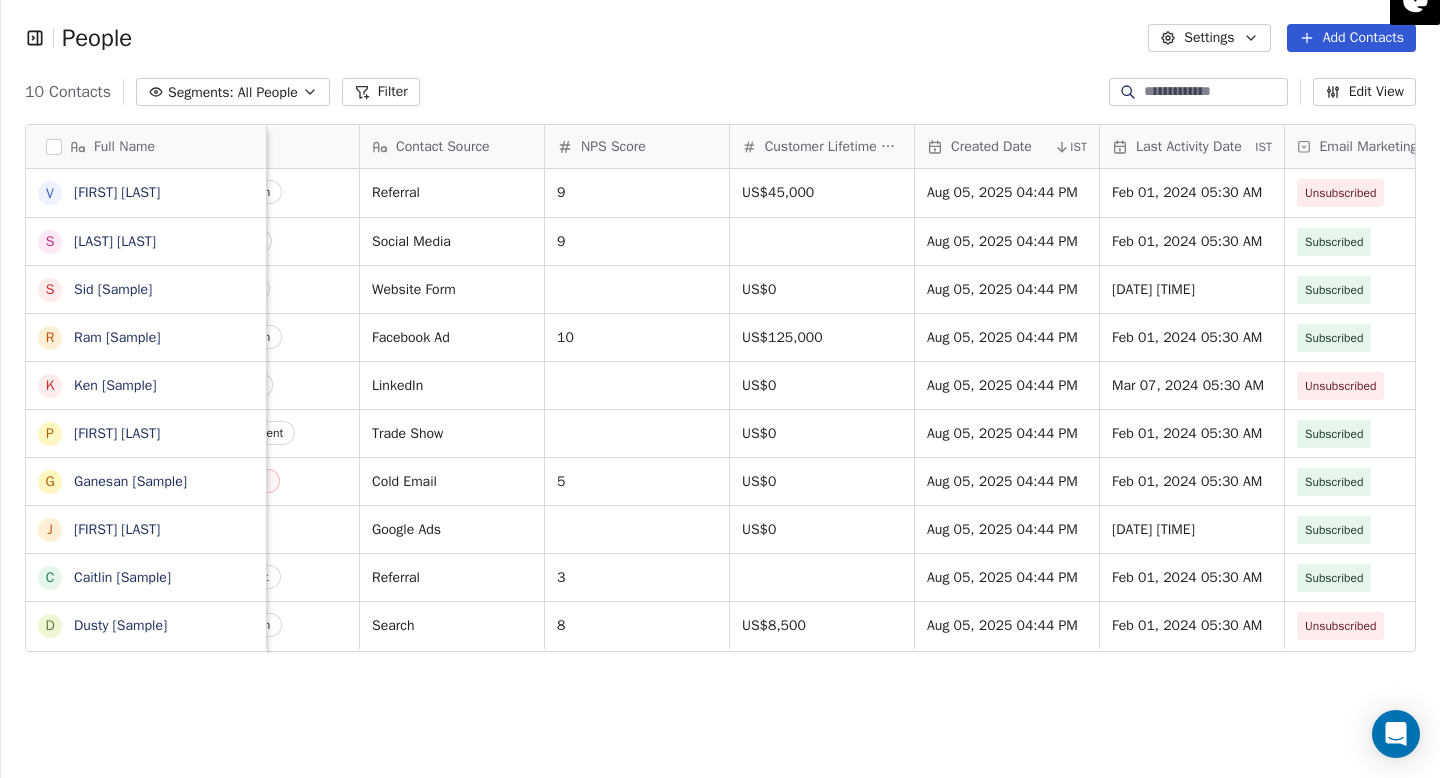 scroll, scrollTop: 0, scrollLeft: 1305, axis: horizontal 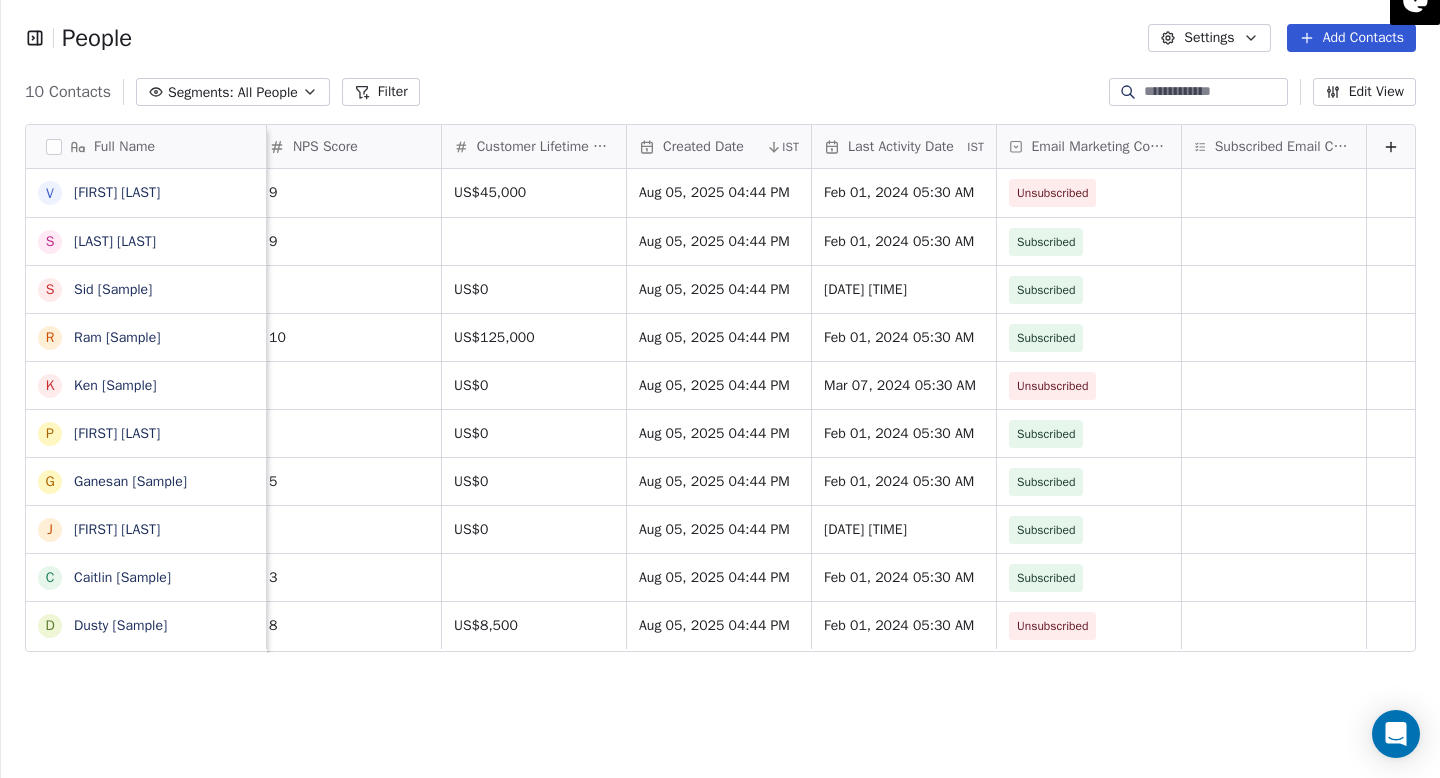click on "Edit View" at bounding box center [1364, 92] 